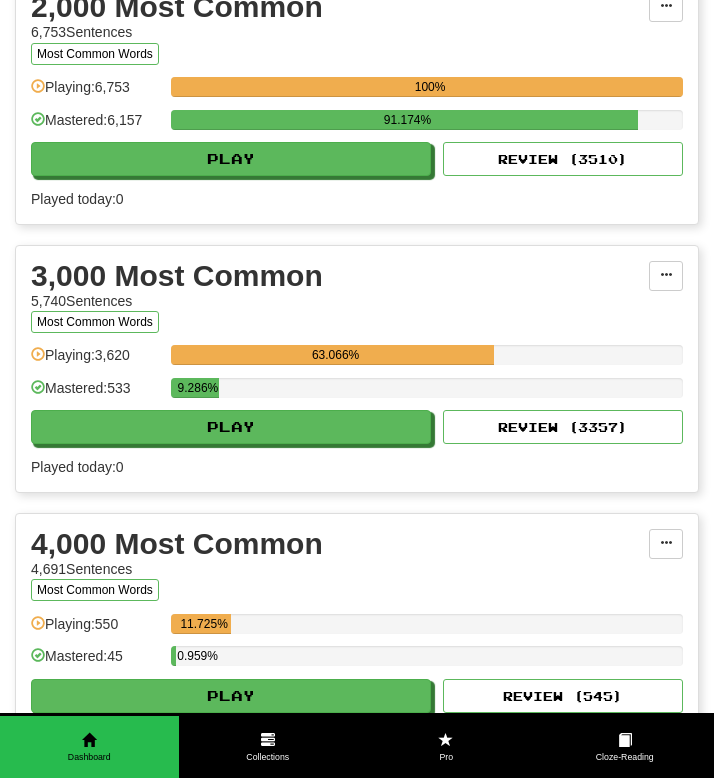 scroll, scrollTop: 700, scrollLeft: 0, axis: vertical 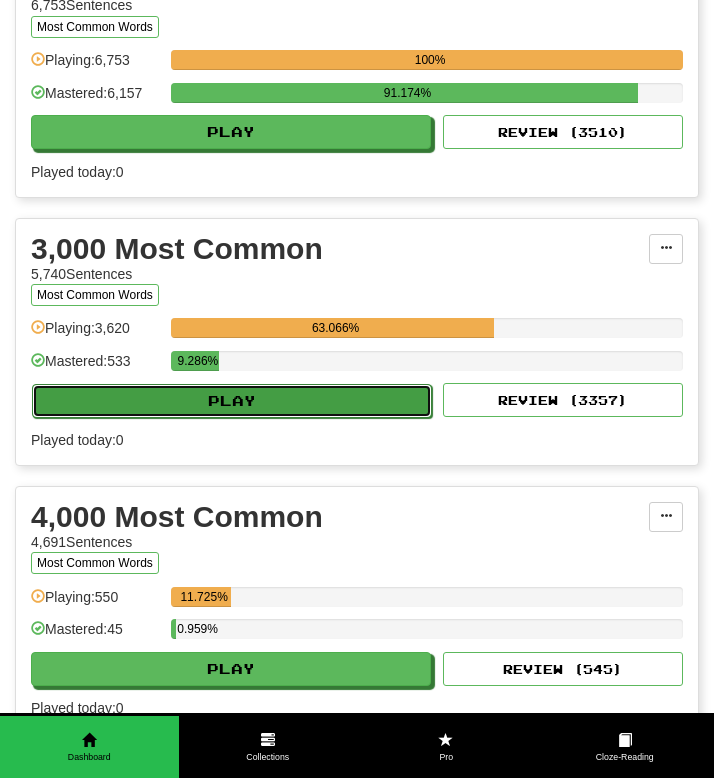 click on "Play" at bounding box center [232, 401] 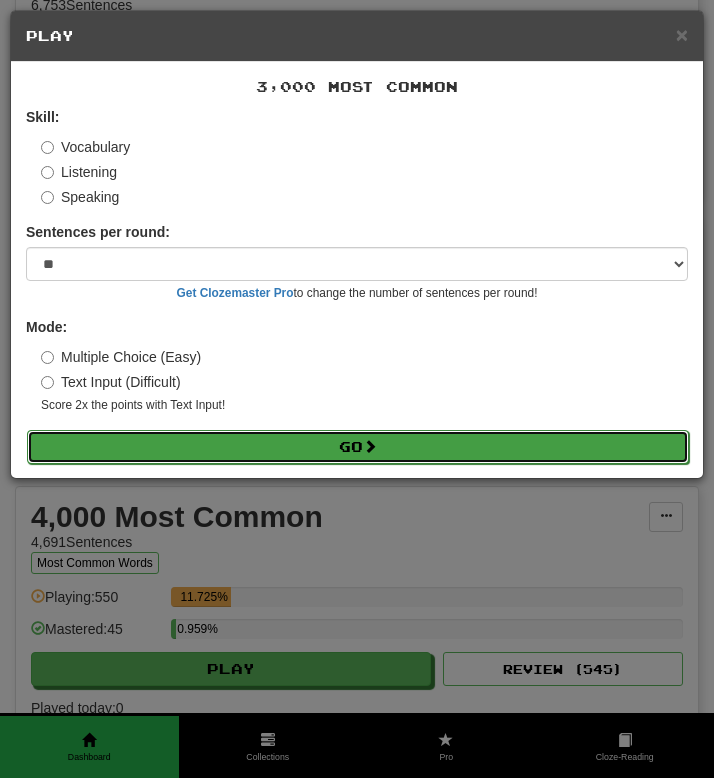 click on "Go" at bounding box center [358, 447] 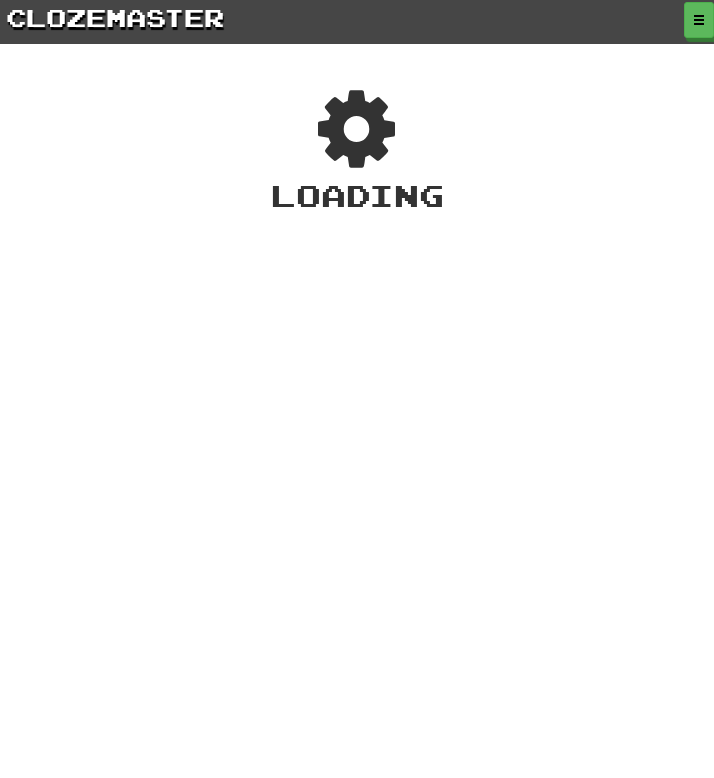 scroll, scrollTop: 0, scrollLeft: 0, axis: both 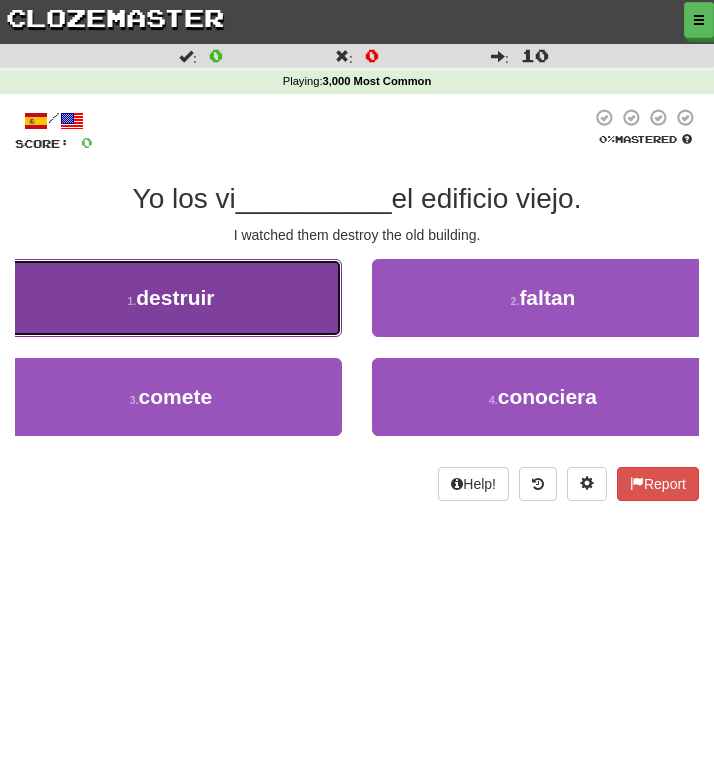 click on "destruir" at bounding box center [175, 297] 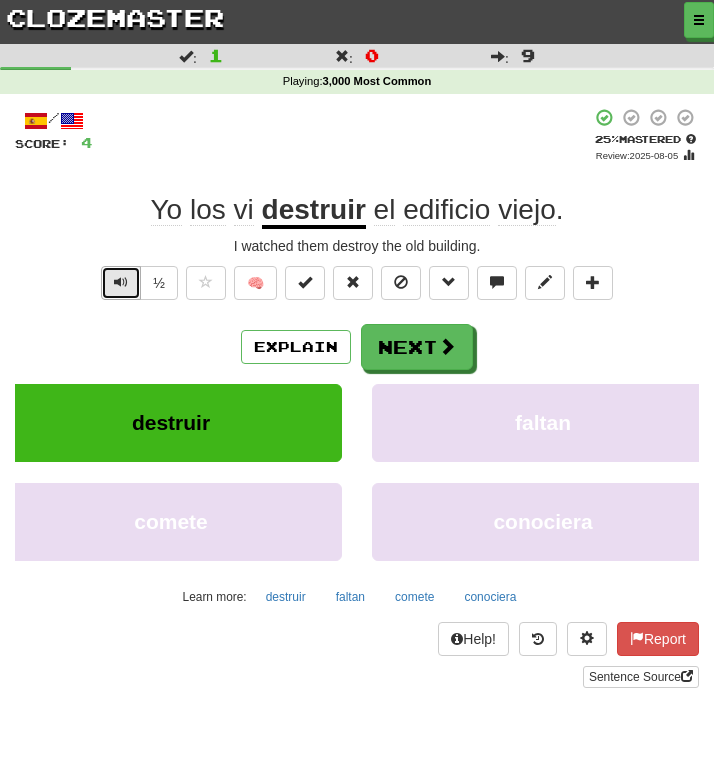 click at bounding box center (121, 282) 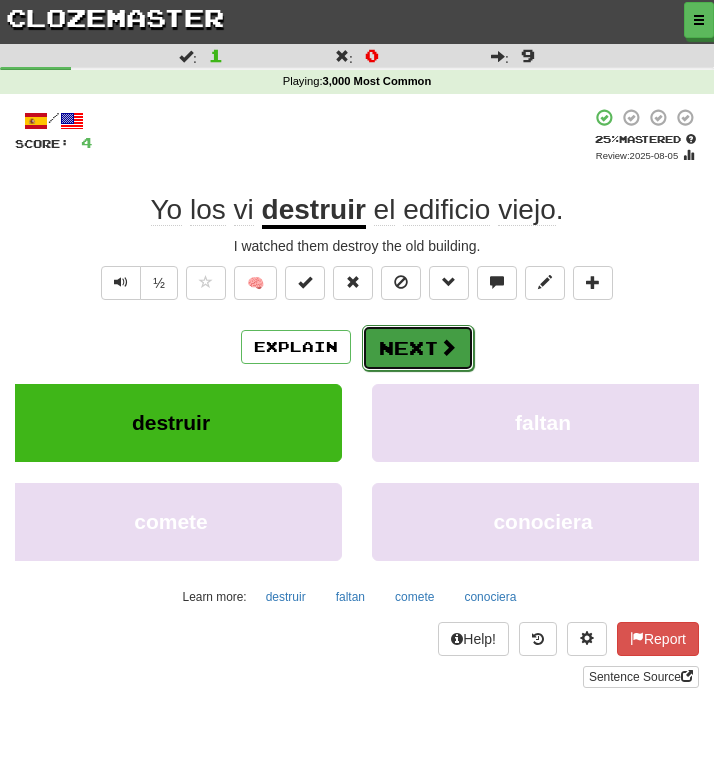 click on "Next" at bounding box center [418, 348] 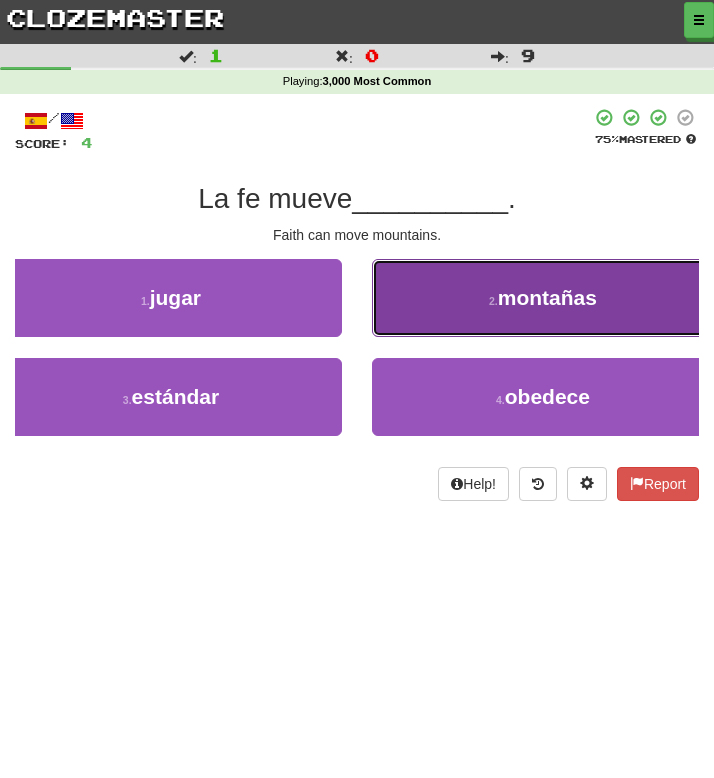 click on "2 .  montañas" at bounding box center [543, 298] 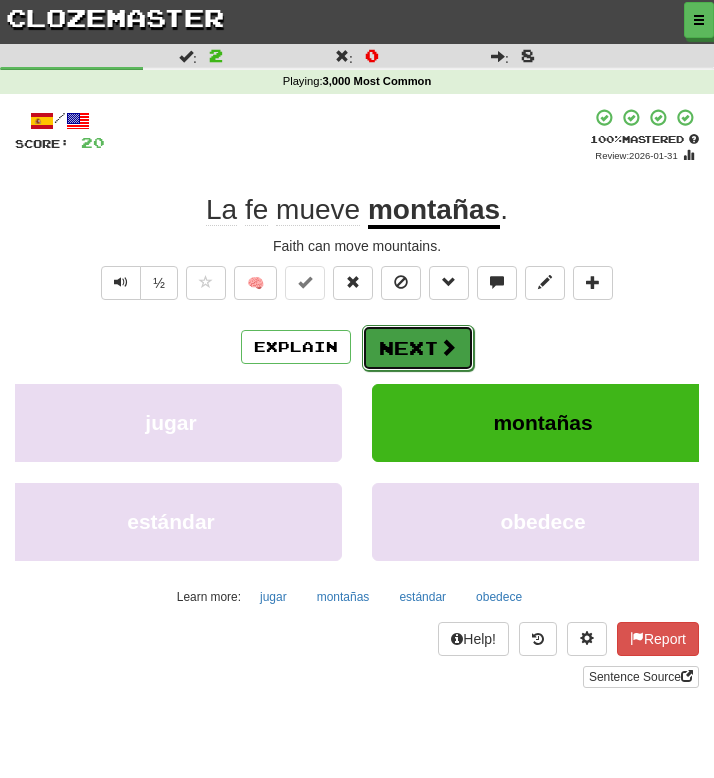 click on "Next" at bounding box center [418, 348] 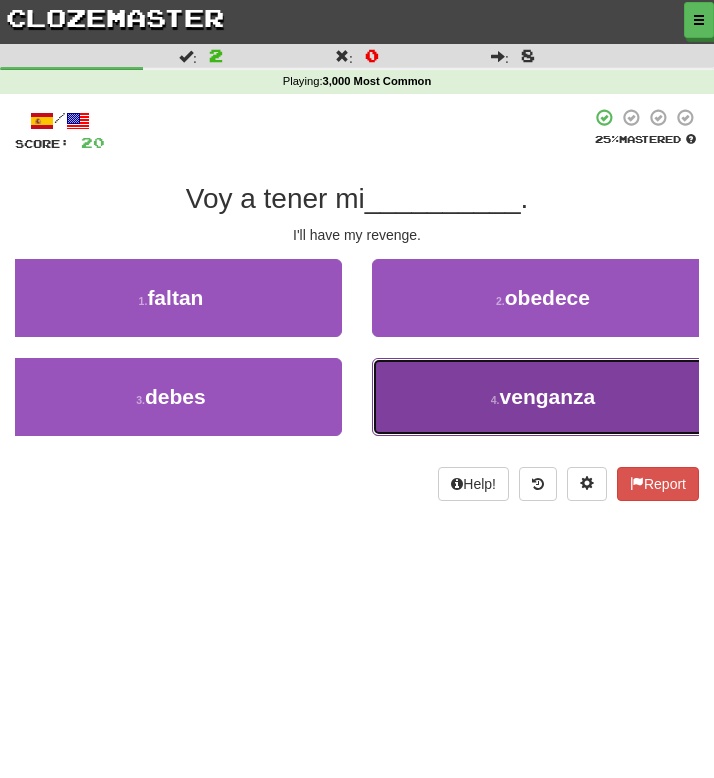 click on "4 .  venganza" at bounding box center (543, 397) 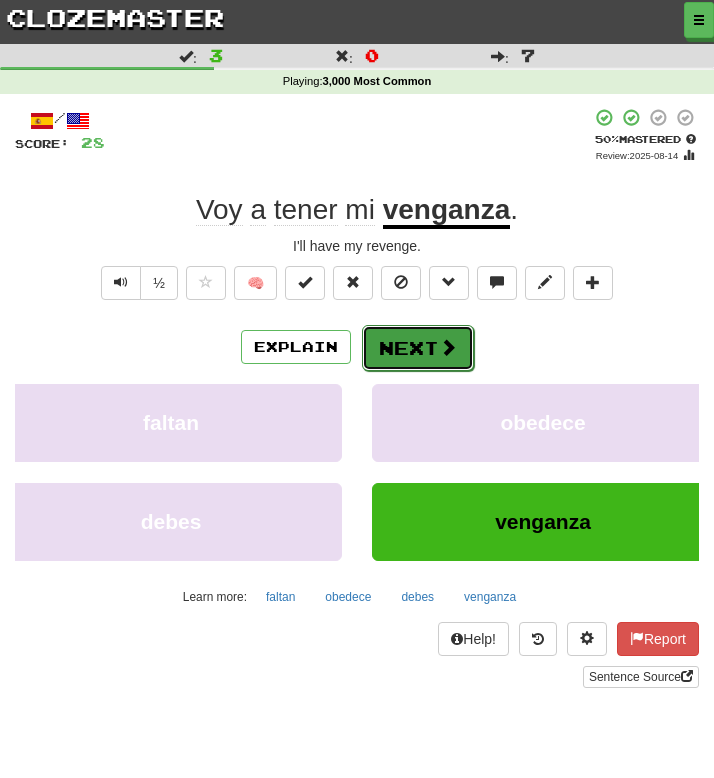 click on "Next" at bounding box center [418, 348] 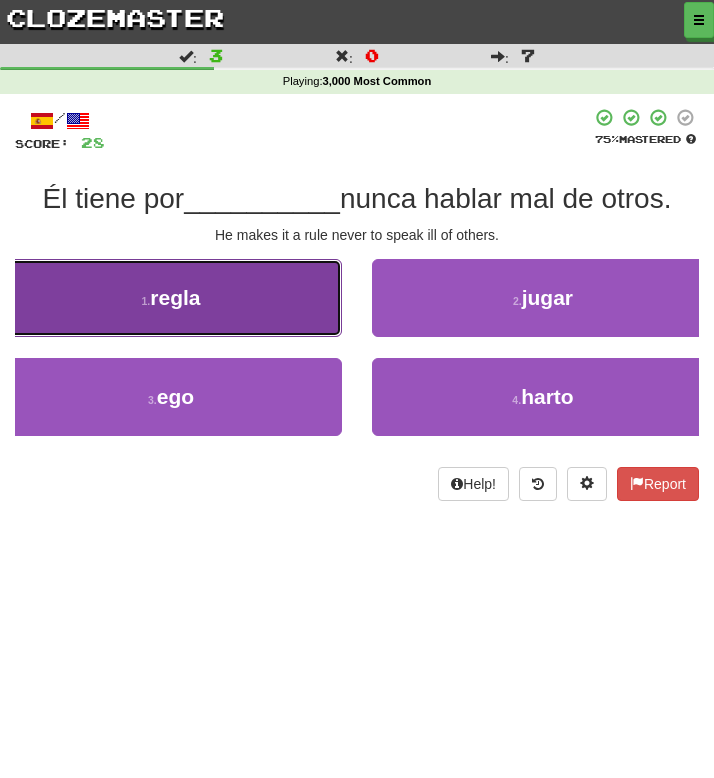 click on "regla" at bounding box center [175, 297] 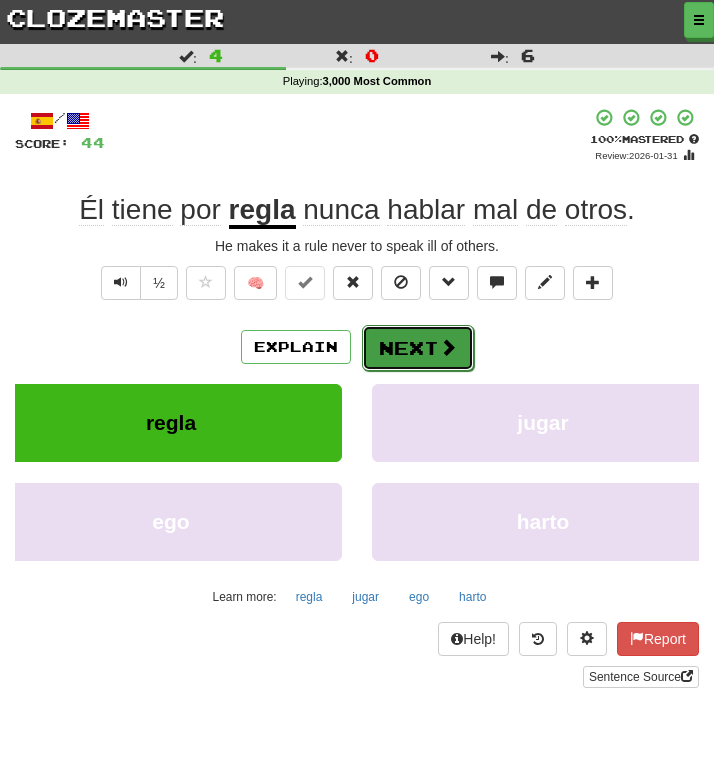 click at bounding box center [448, 347] 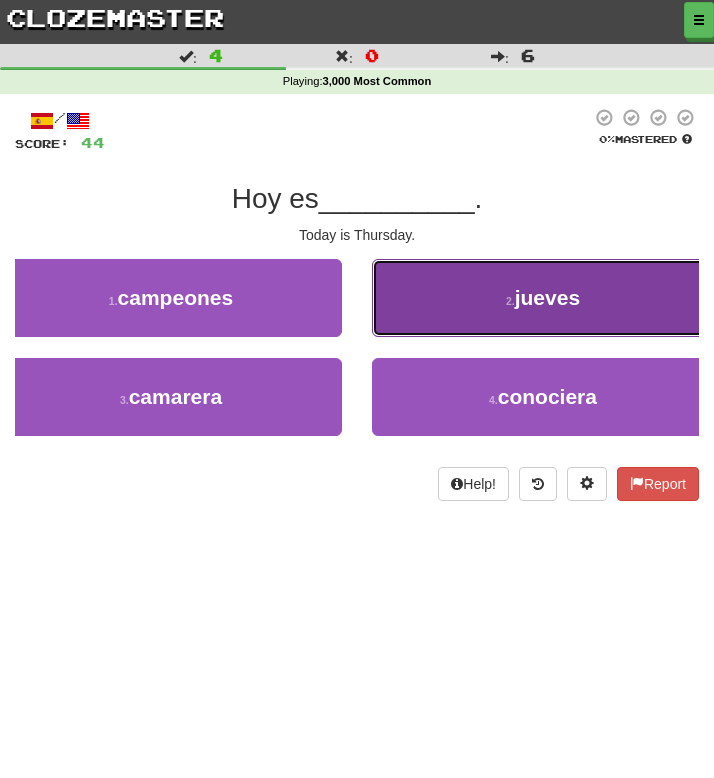 click on "2 .  jueves" at bounding box center [543, 298] 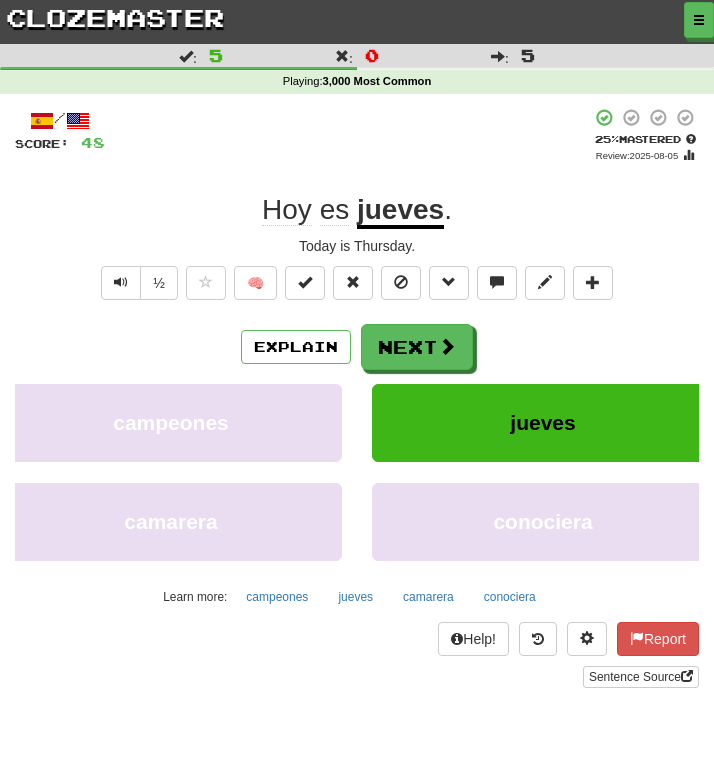 click on "½" at bounding box center [137, 288] 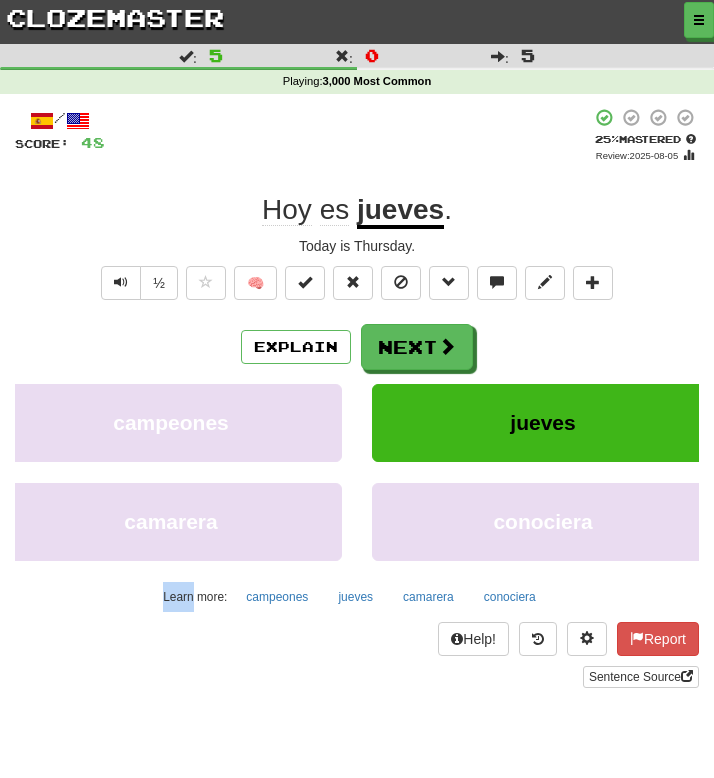 click on "½" at bounding box center [137, 288] 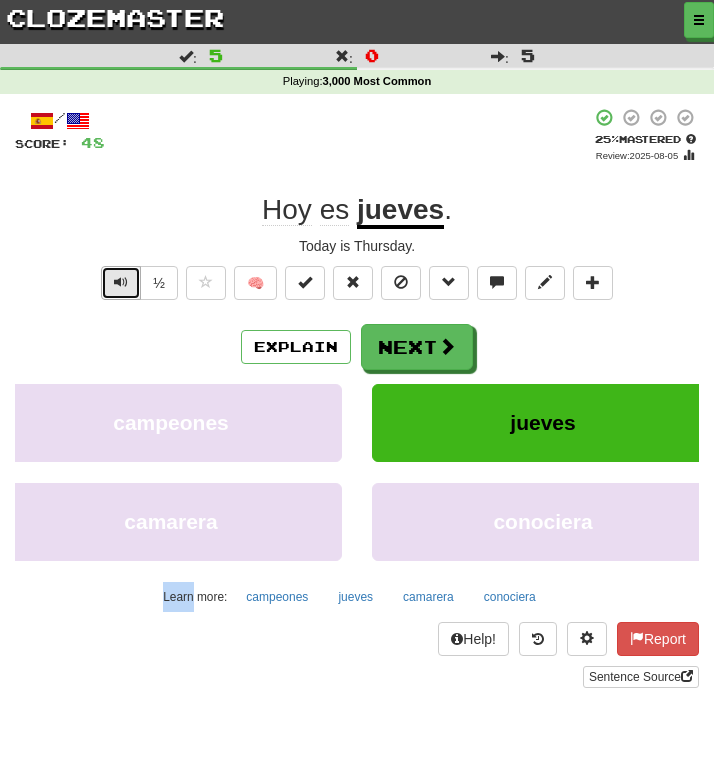 click at bounding box center [121, 282] 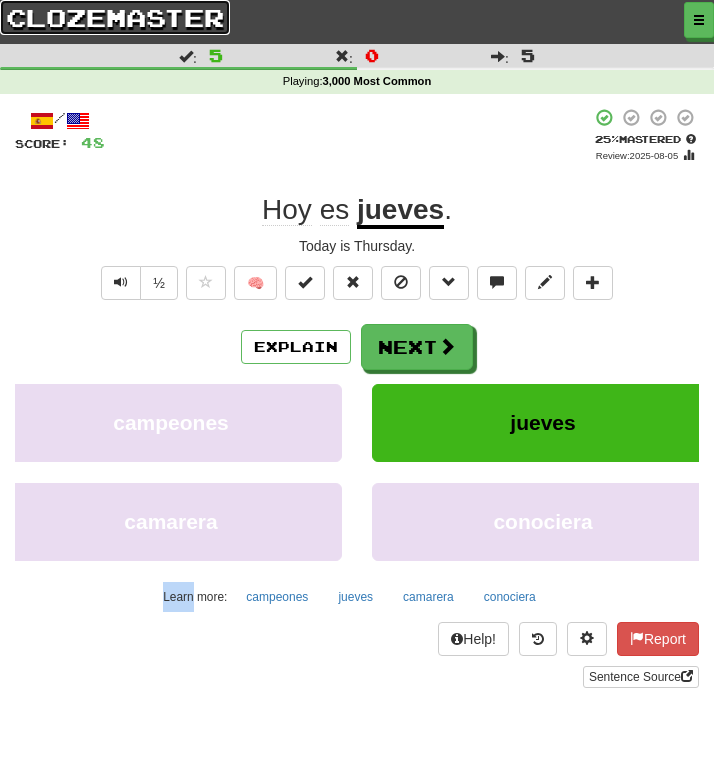 click on "clozemaster" at bounding box center [115, 17] 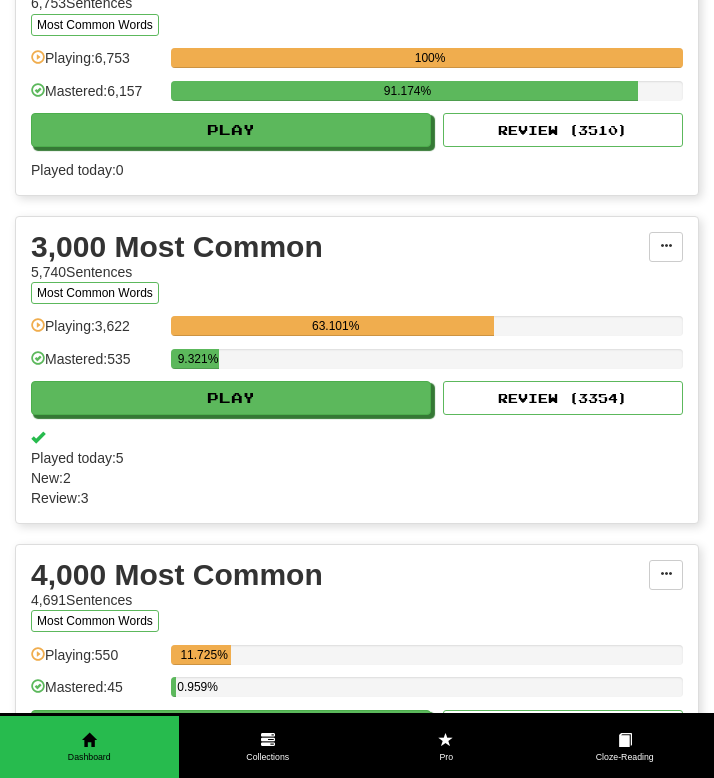 scroll, scrollTop: 739, scrollLeft: 0, axis: vertical 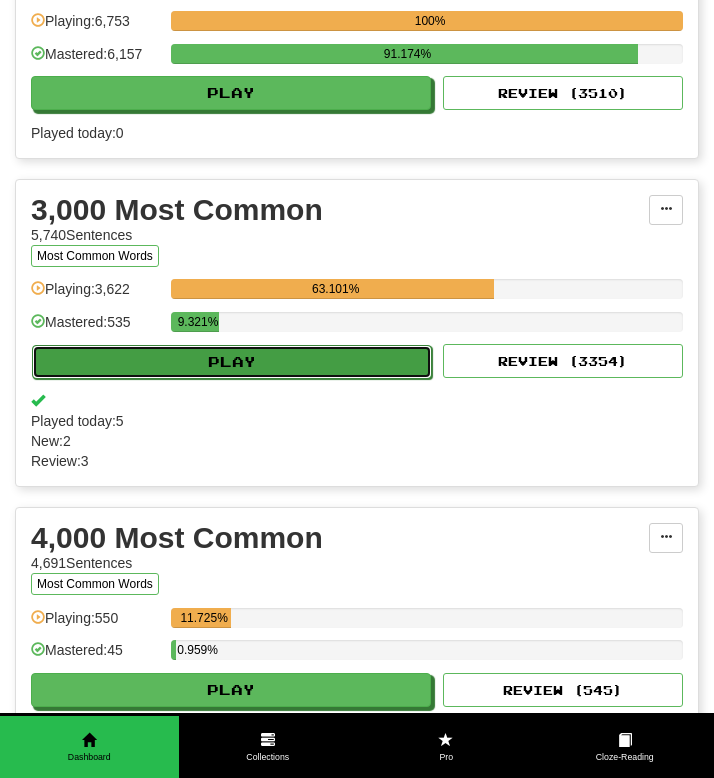 click on "Play" at bounding box center [232, 362] 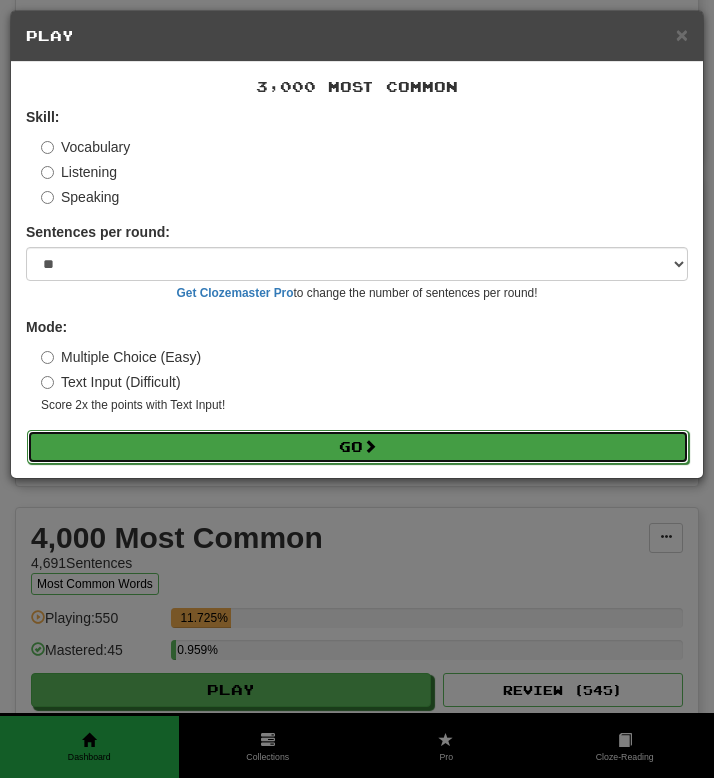 click on "Go" at bounding box center (358, 447) 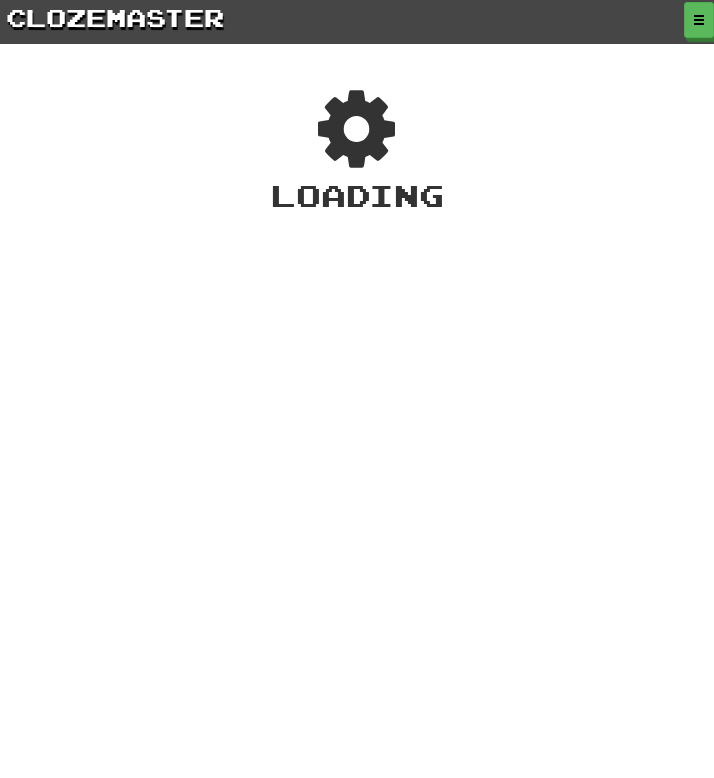 scroll, scrollTop: 0, scrollLeft: 0, axis: both 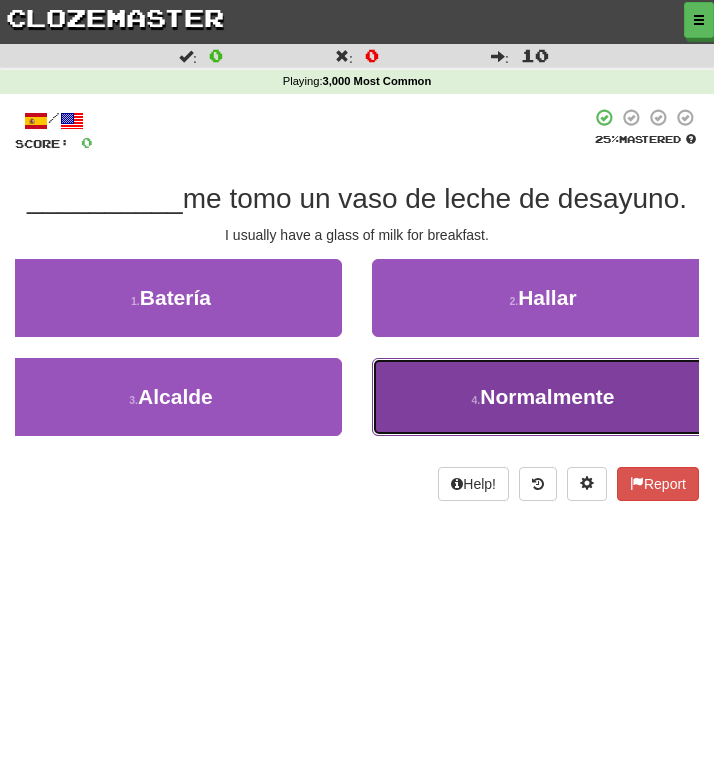 click on "4 .  Normalmente" at bounding box center [543, 397] 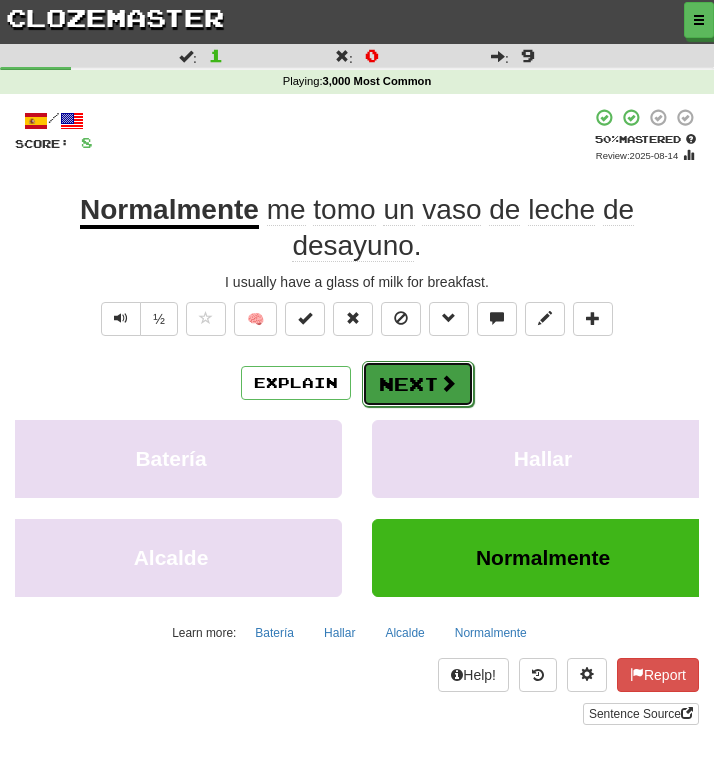 click on "Next" at bounding box center (418, 384) 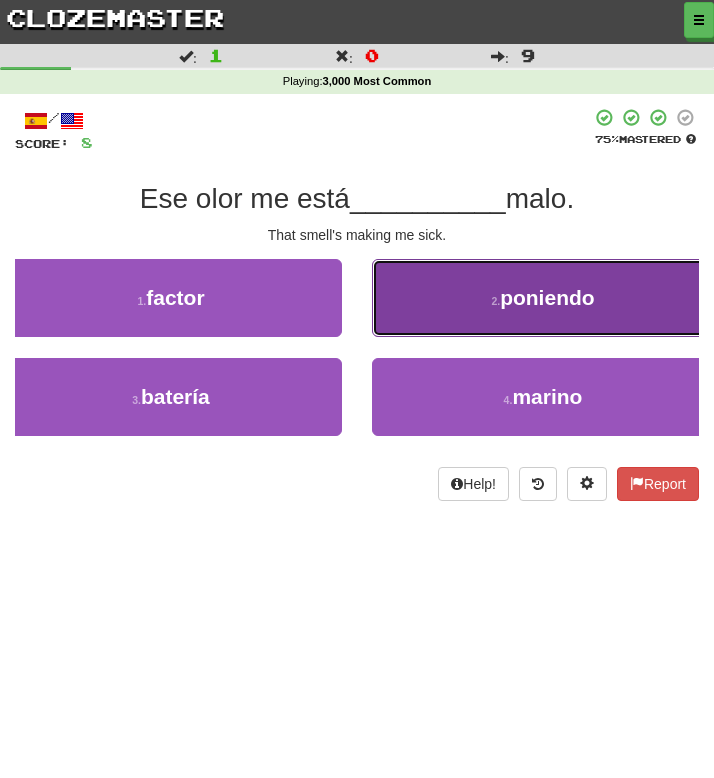click on "2 .  poniendo" at bounding box center (543, 298) 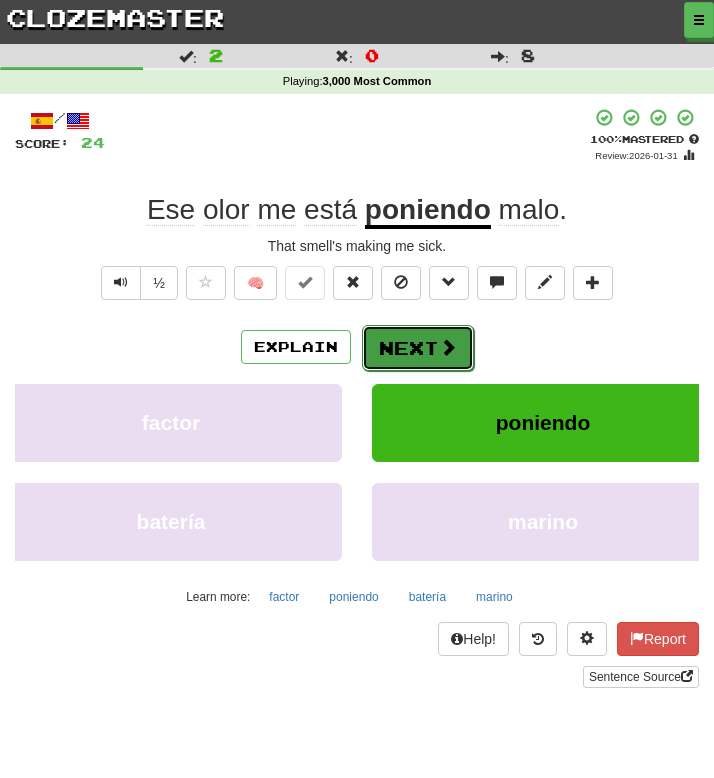 click on "Next" at bounding box center [418, 348] 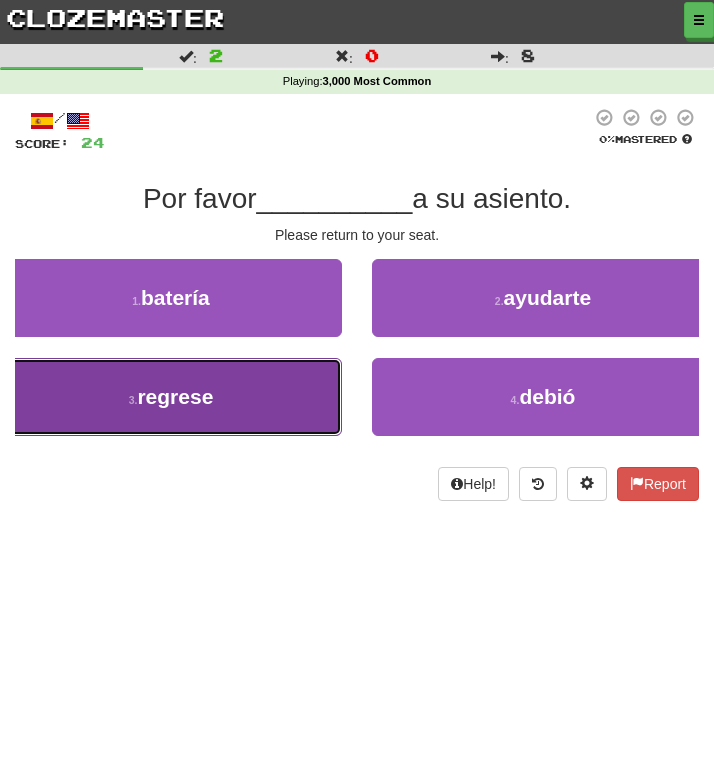 click on "3 .  regrese" at bounding box center (171, 397) 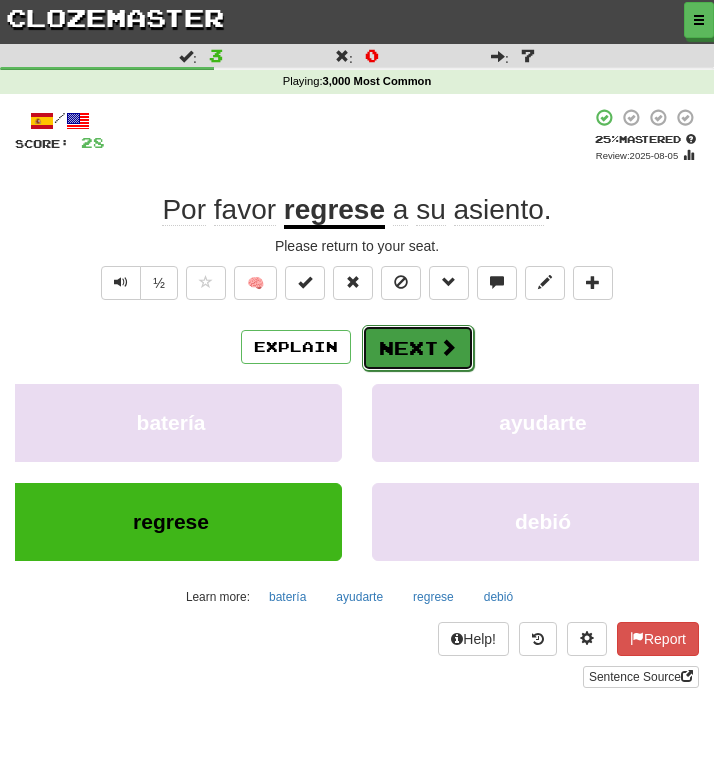 click on "Next" at bounding box center [418, 348] 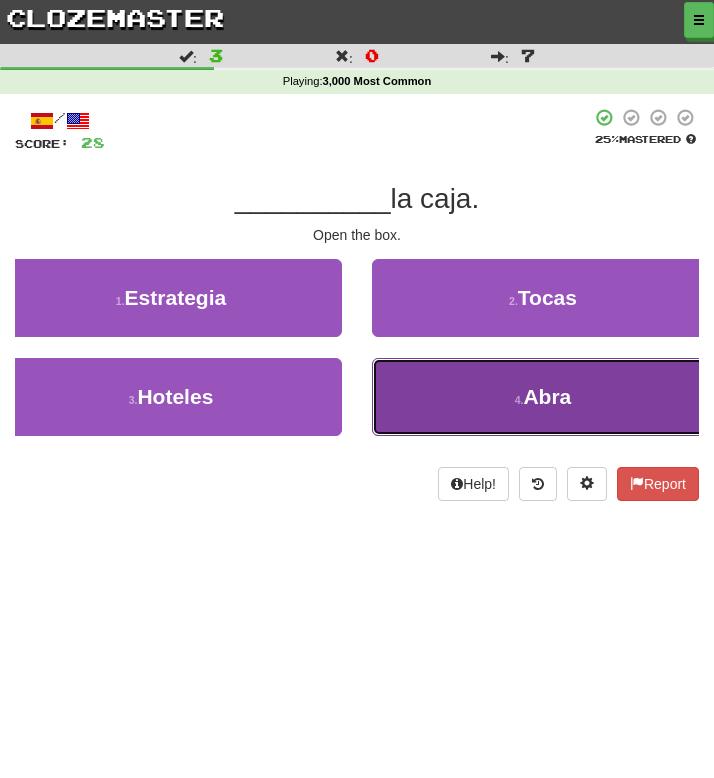click on "4 .  Abra" at bounding box center (543, 397) 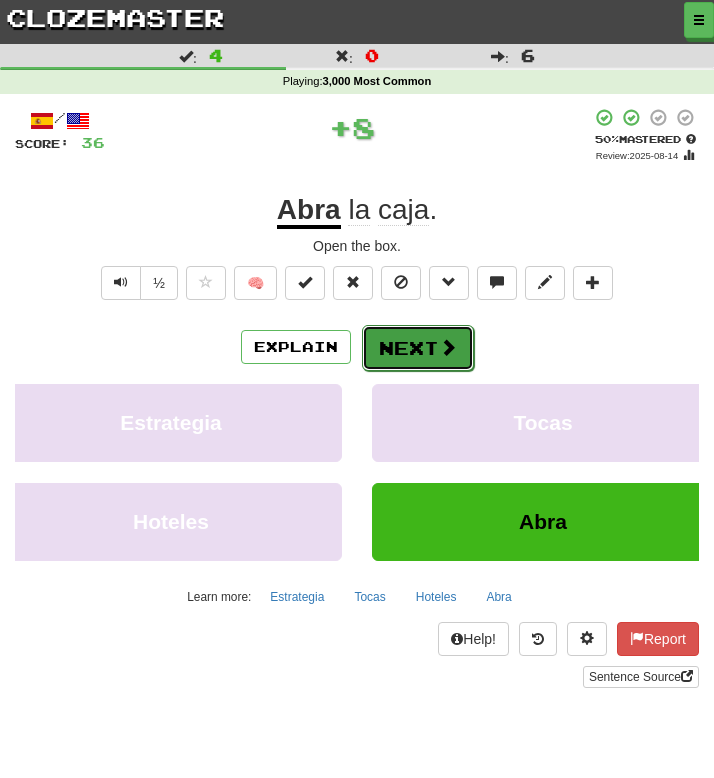 click on "Next" at bounding box center (418, 348) 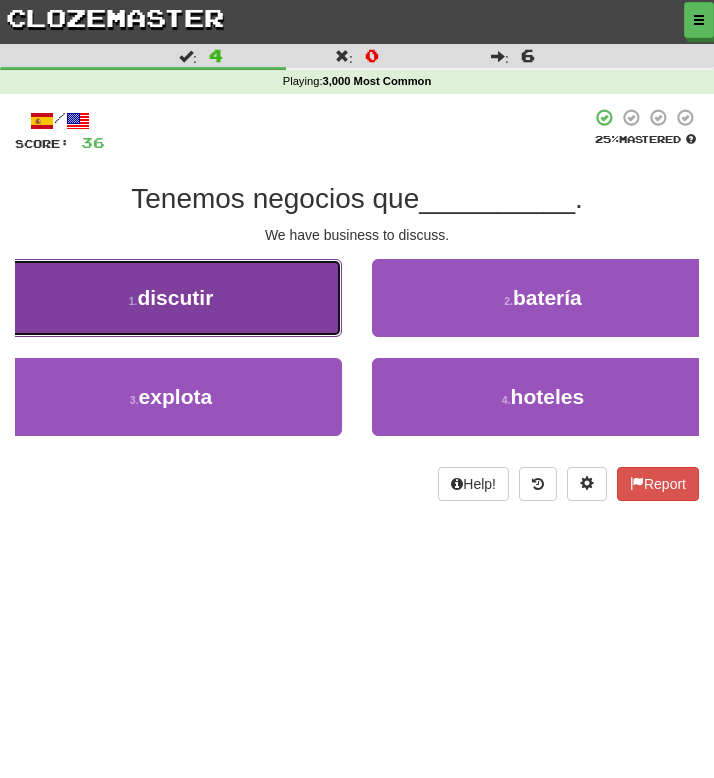 click on "discutir" at bounding box center (175, 297) 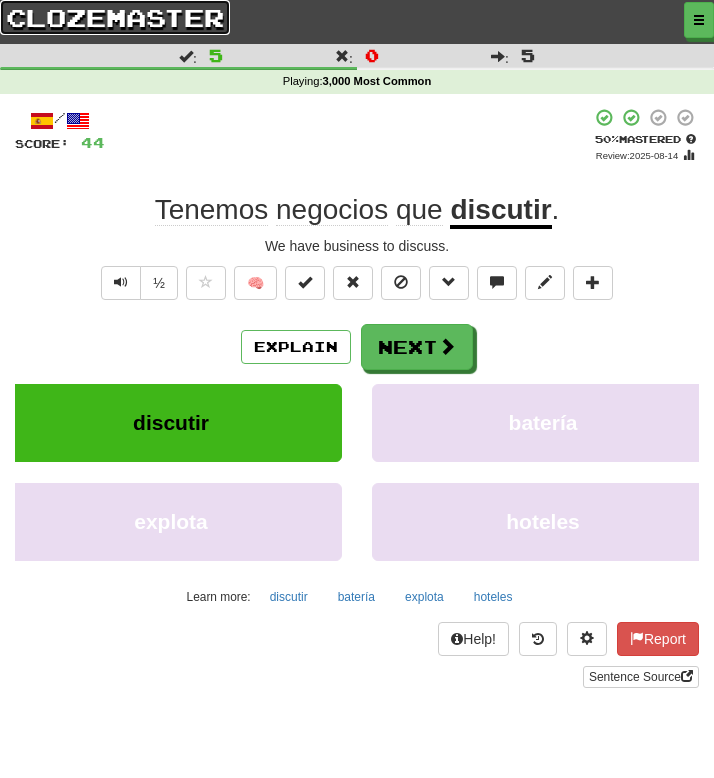 click on "clozemaster" at bounding box center [115, 17] 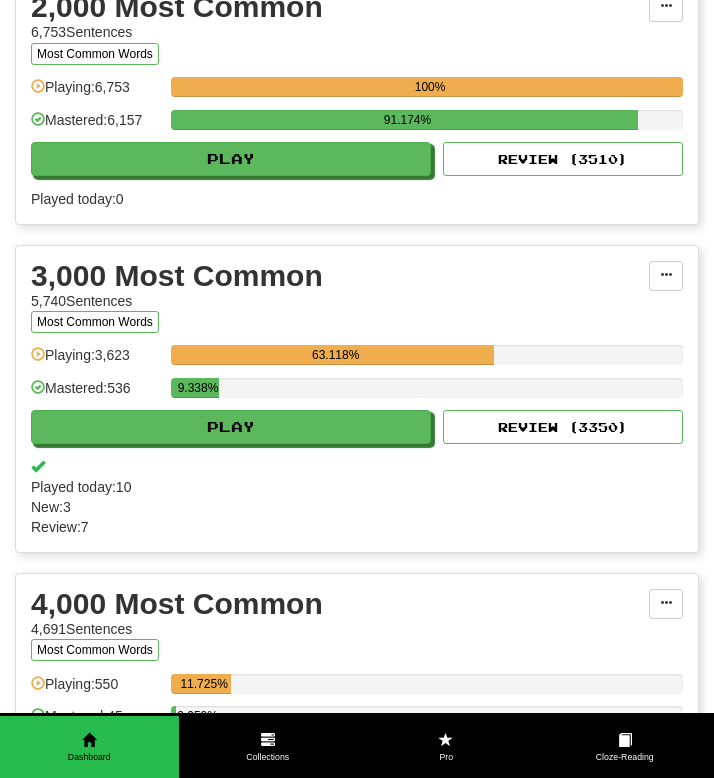 scroll, scrollTop: 704, scrollLeft: 0, axis: vertical 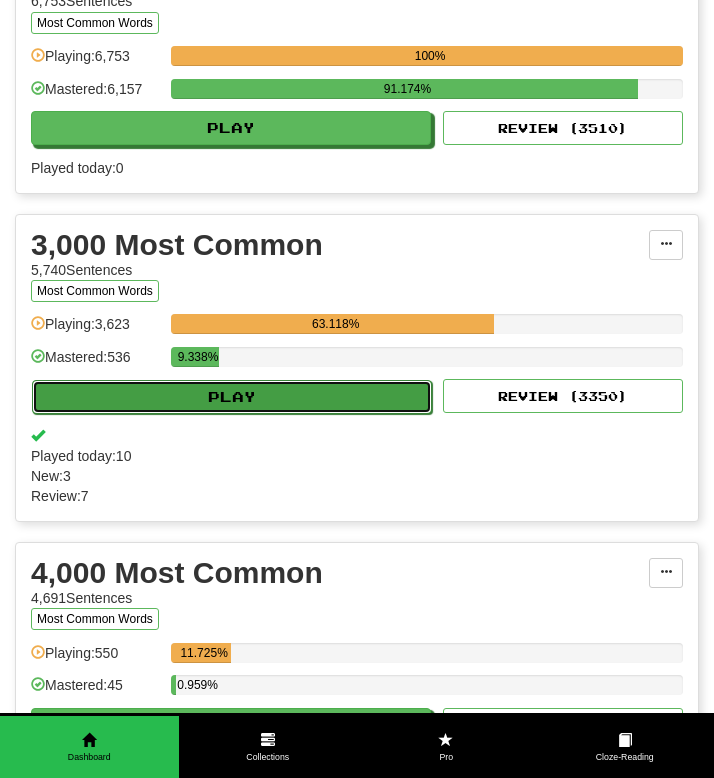 click on "Play" at bounding box center (232, 397) 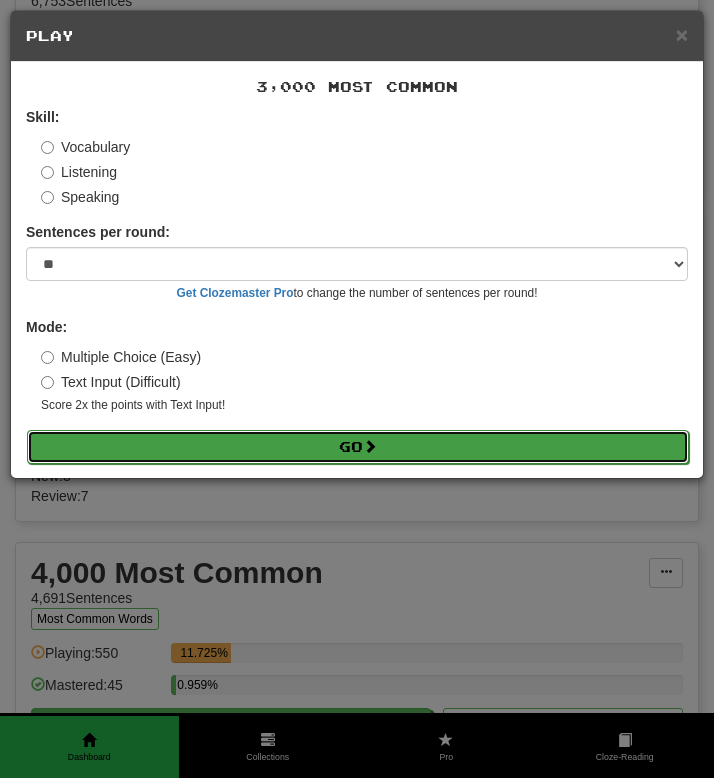 click on "Go" at bounding box center [358, 447] 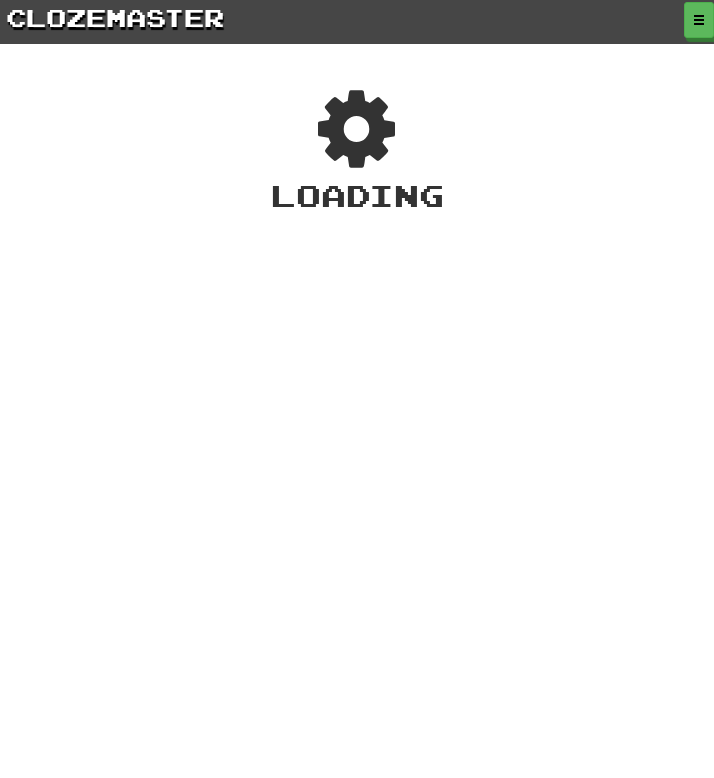 scroll, scrollTop: 0, scrollLeft: 0, axis: both 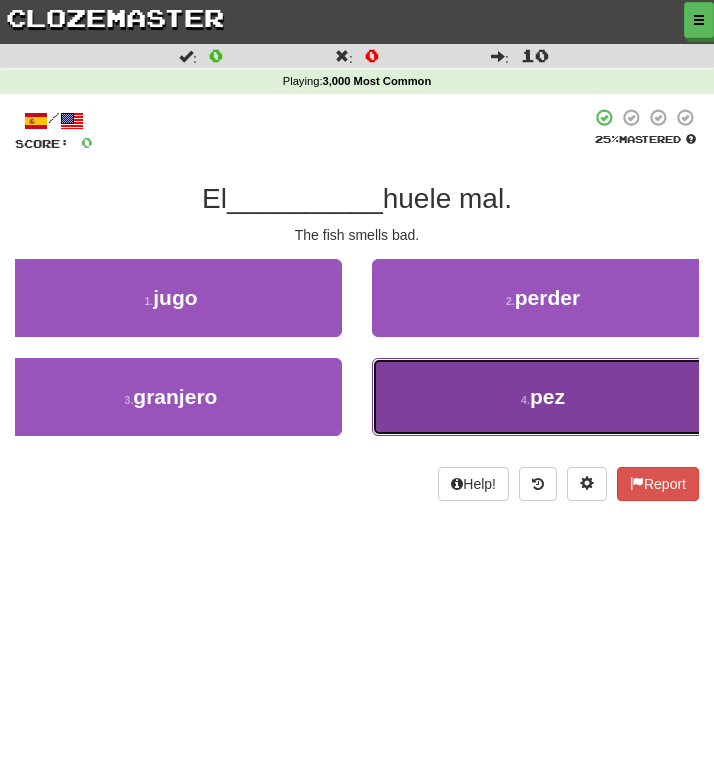 click on "4 .  pez" at bounding box center (543, 397) 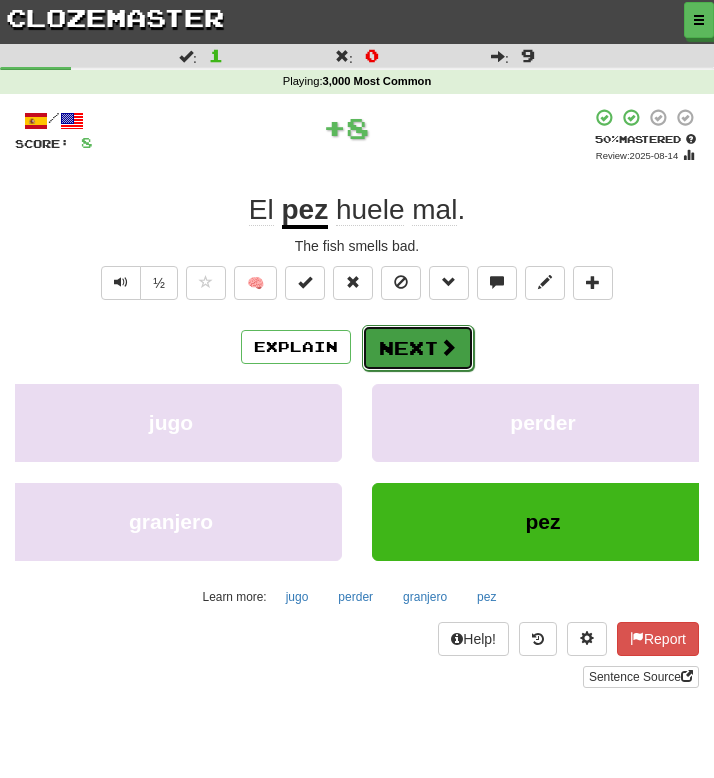 click on "Next" at bounding box center [418, 348] 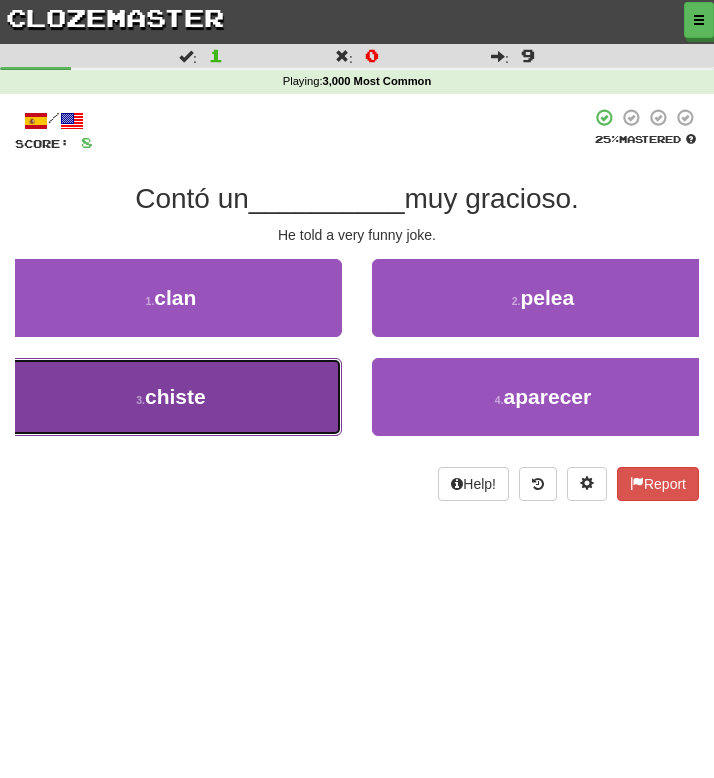 click on "3 .  chiste" at bounding box center (171, 397) 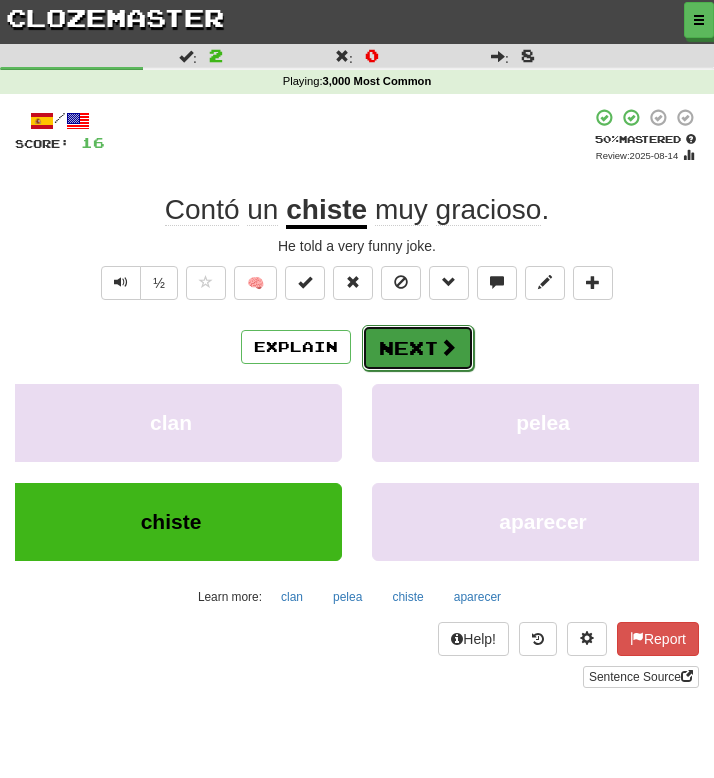 click on "Next" at bounding box center [418, 348] 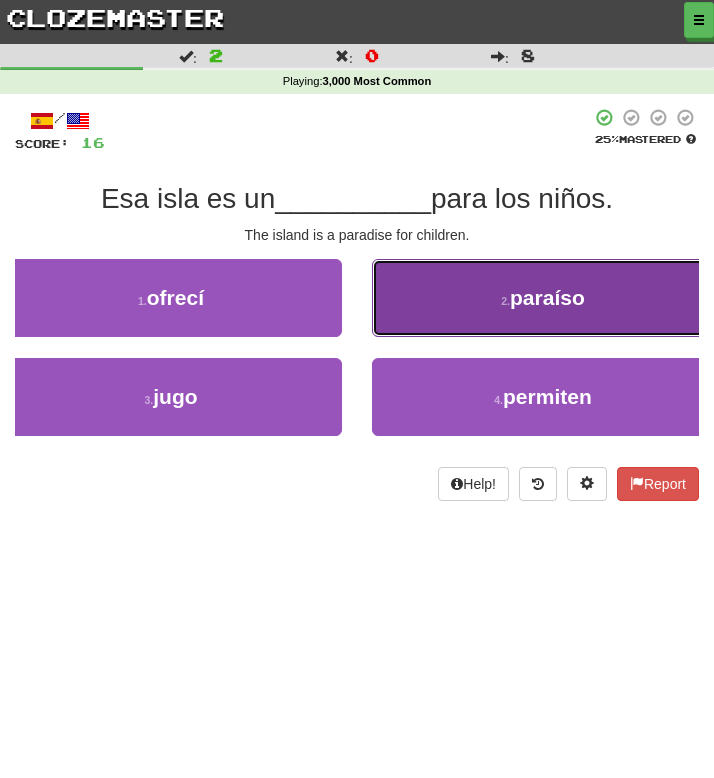 click on "2 .  paraíso" at bounding box center (543, 298) 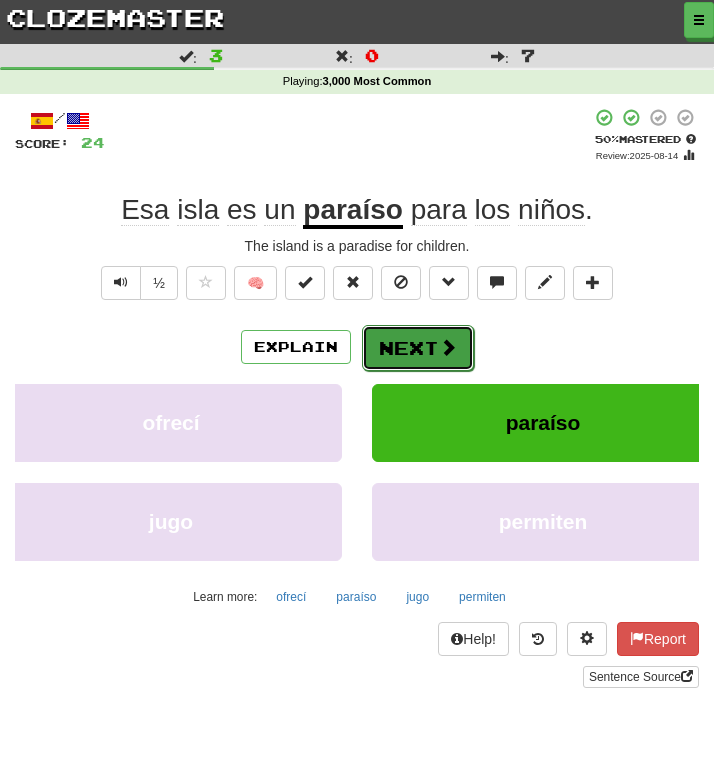 click on "Next" at bounding box center [418, 348] 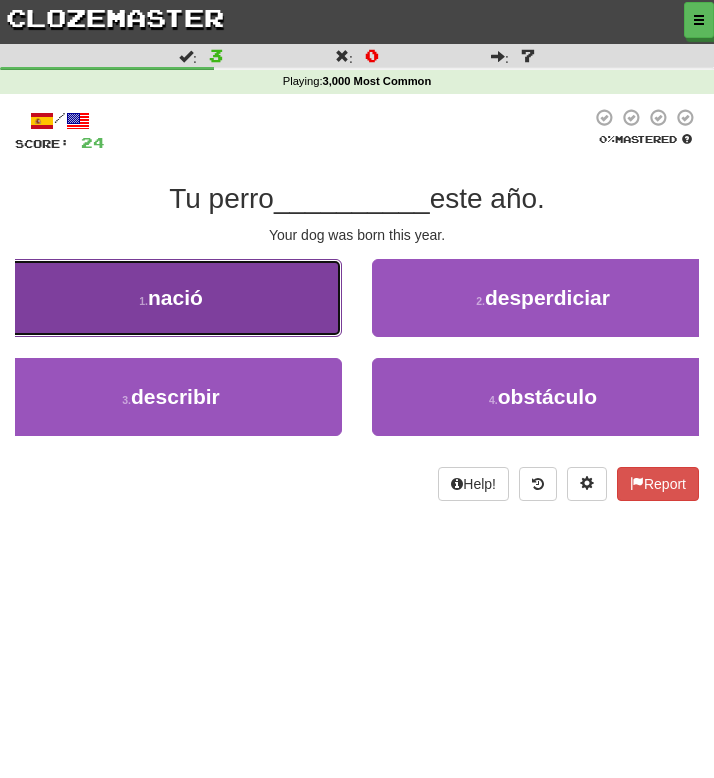 click on "1 .  nació" at bounding box center [171, 298] 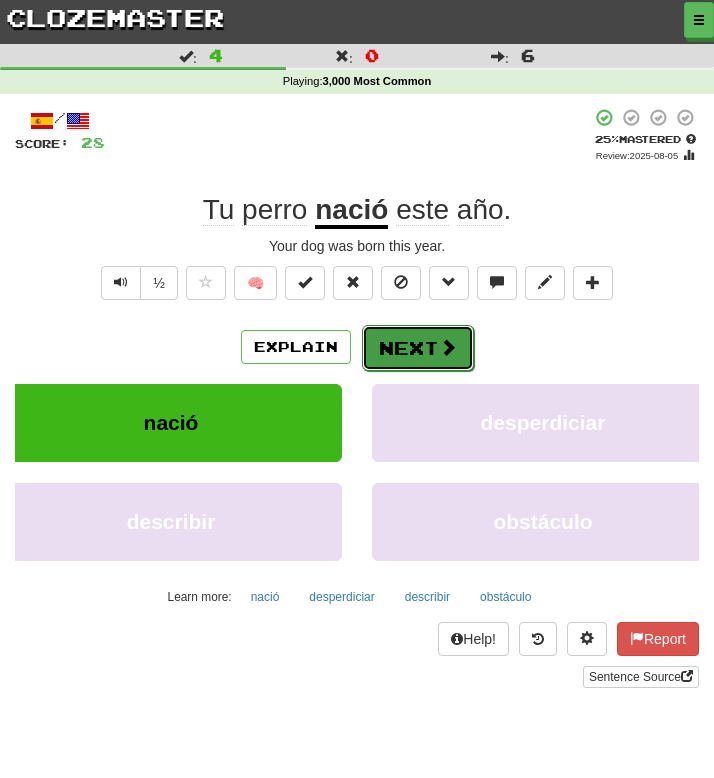click on "Next" at bounding box center (418, 348) 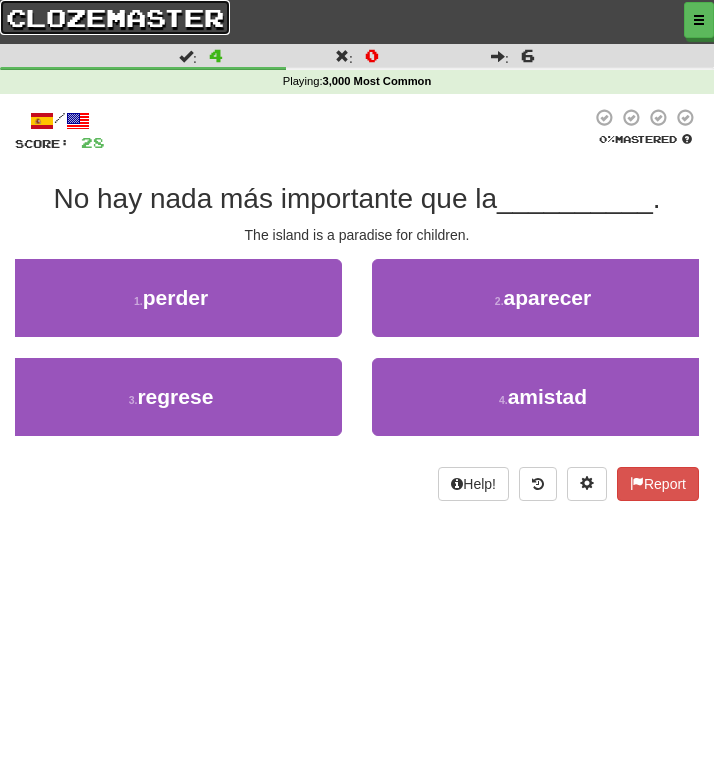 click on "clozemaster" at bounding box center (115, 17) 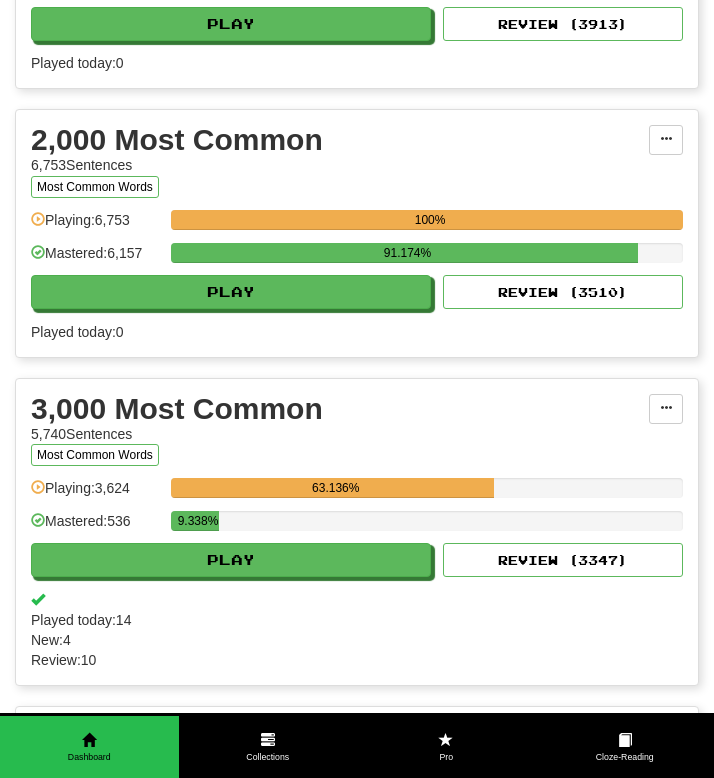 scroll, scrollTop: 572, scrollLeft: 0, axis: vertical 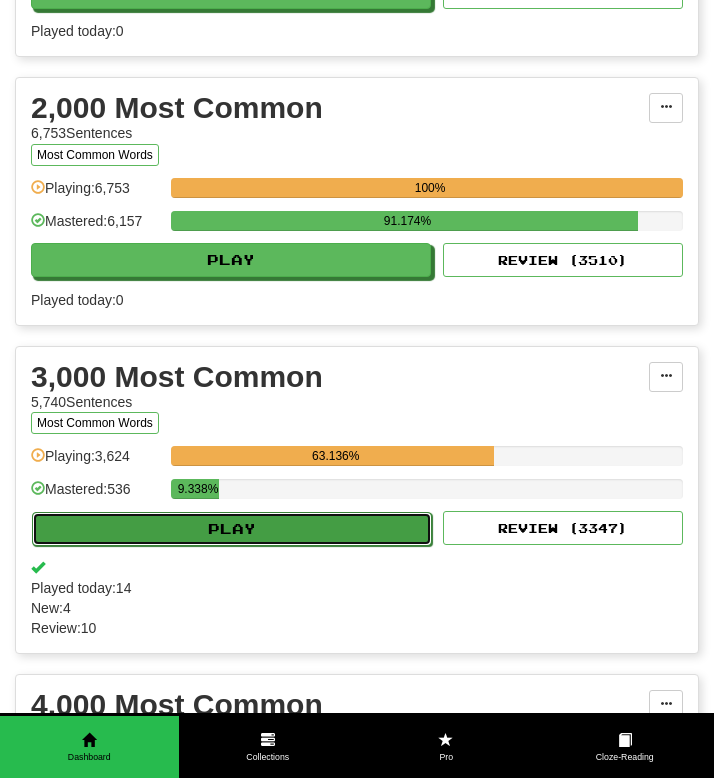 click on "Play" at bounding box center (232, 529) 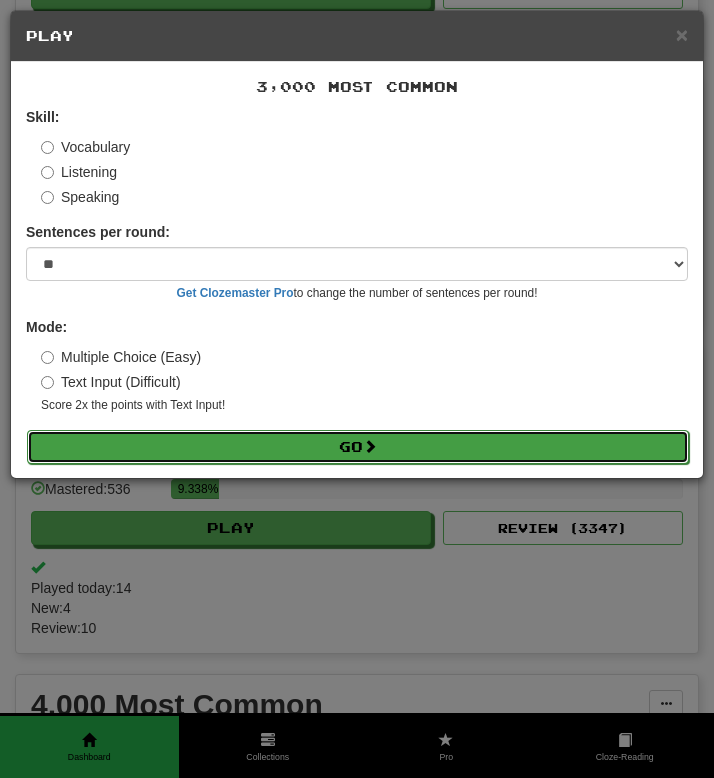 click on "Go" at bounding box center [358, 447] 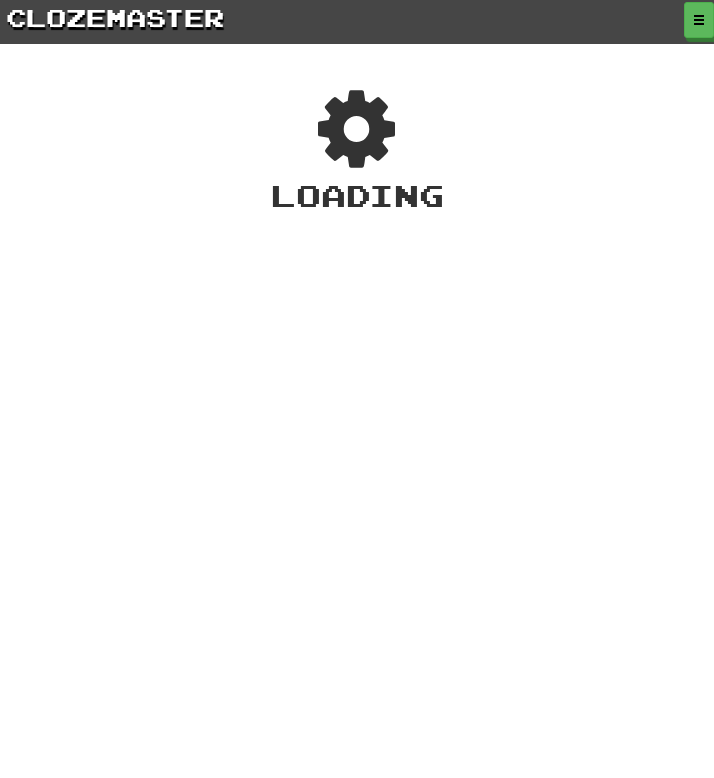 scroll, scrollTop: 0, scrollLeft: 0, axis: both 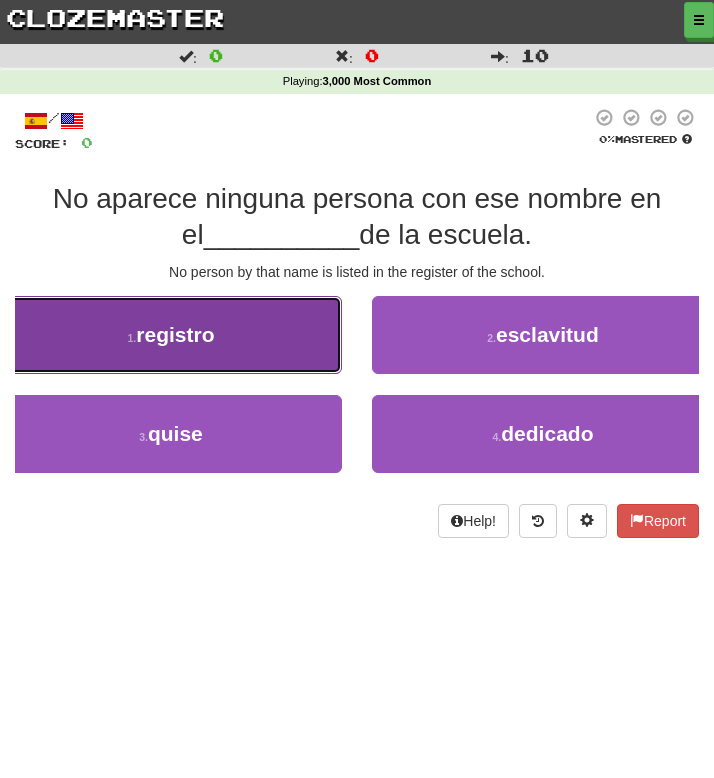 click on "1 .  registro" at bounding box center (171, 335) 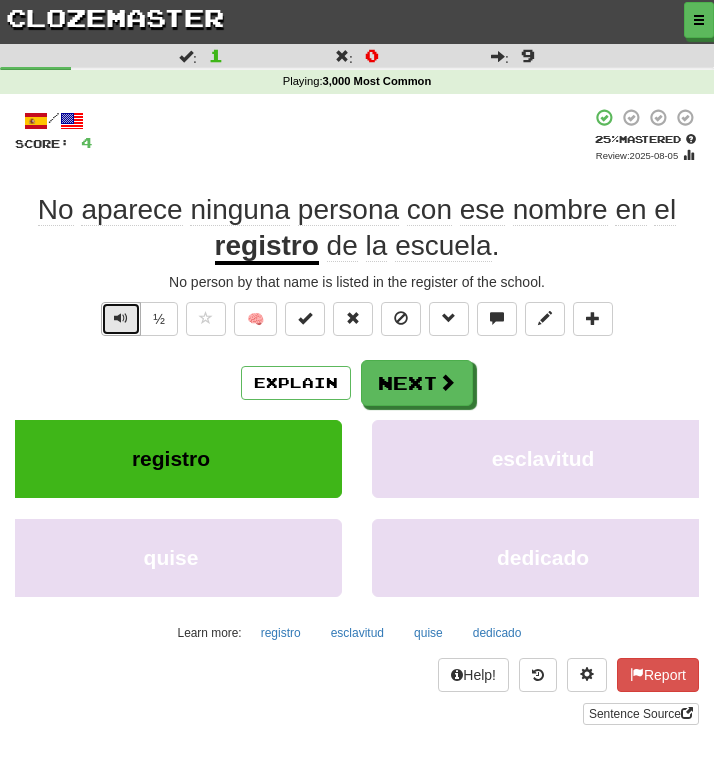 click at bounding box center [121, 318] 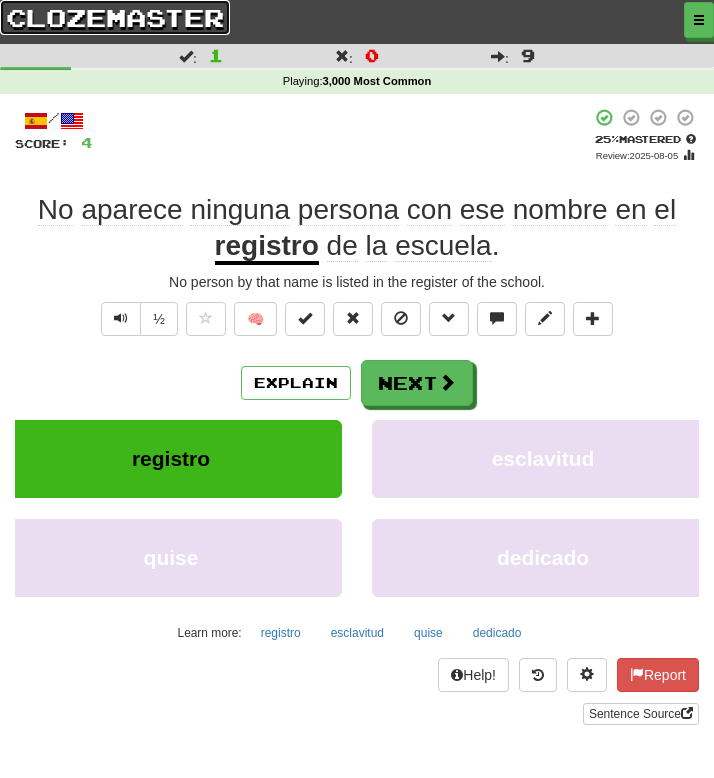 click on "clozemaster" at bounding box center (115, 17) 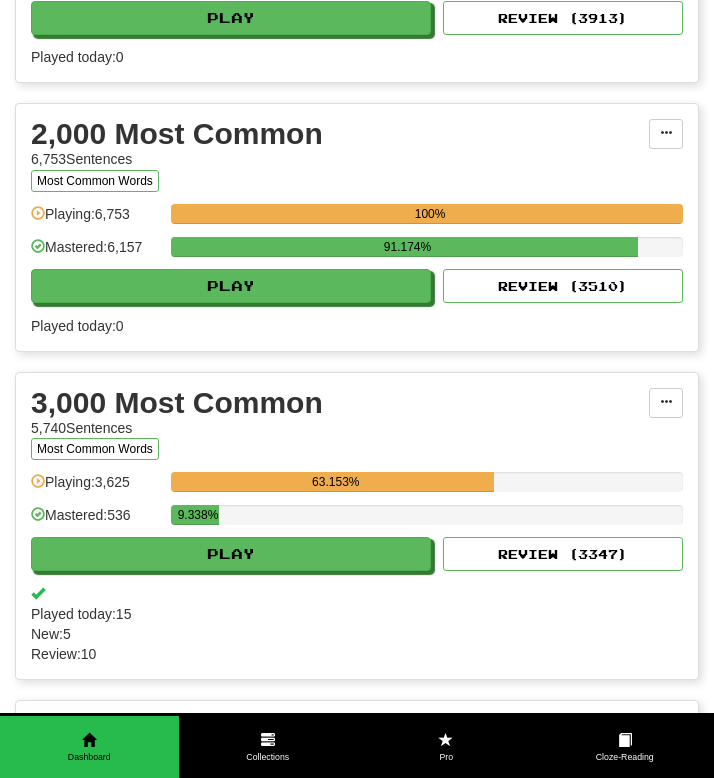 scroll, scrollTop: 547, scrollLeft: 0, axis: vertical 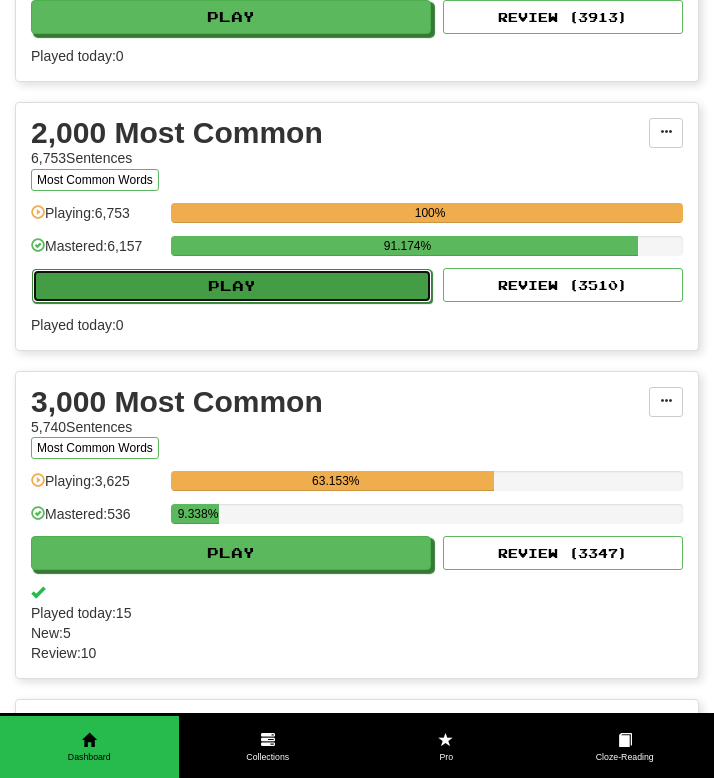 click on "Play" at bounding box center (232, 286) 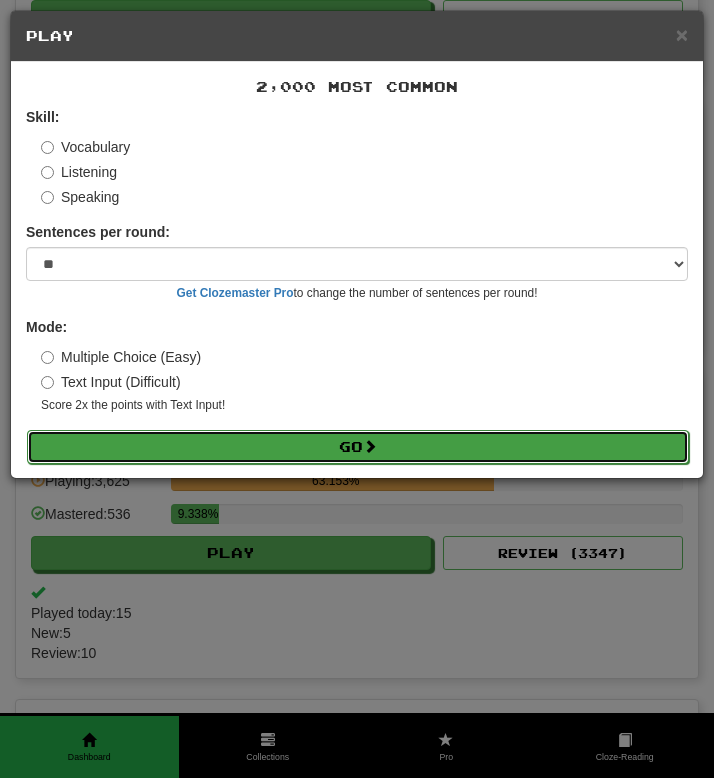 click on "Go" at bounding box center [358, 447] 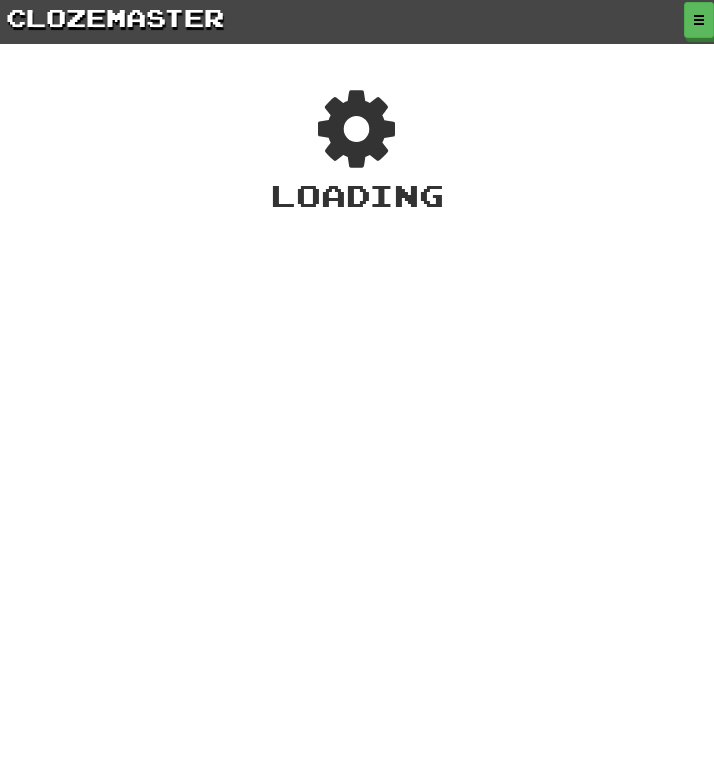 scroll, scrollTop: 0, scrollLeft: 0, axis: both 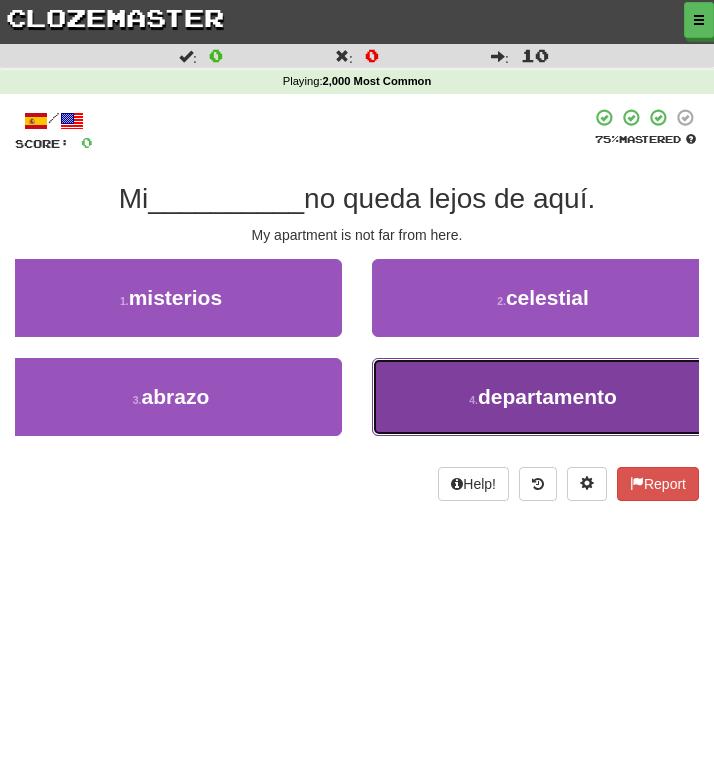 click on "departamento" at bounding box center (547, 396) 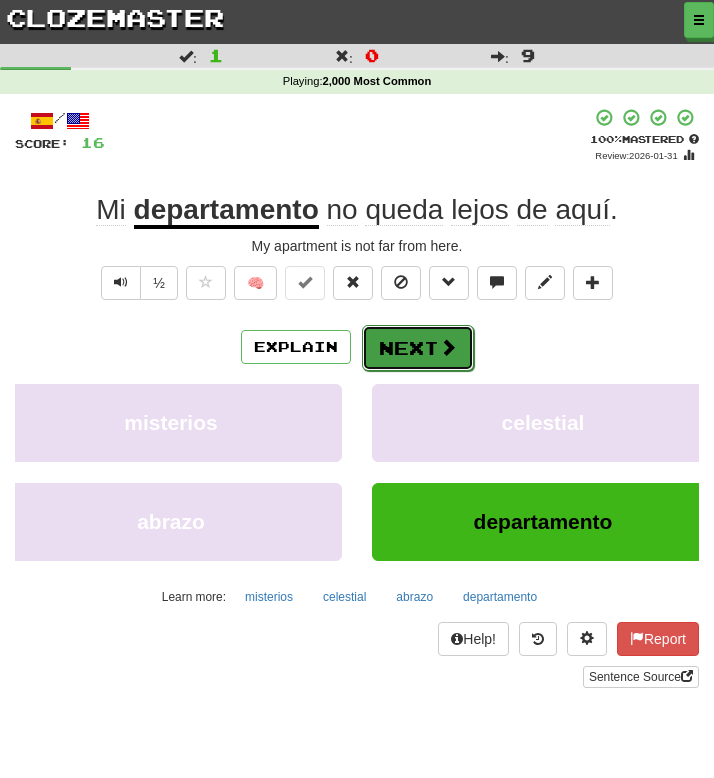 click on "Next" at bounding box center [418, 348] 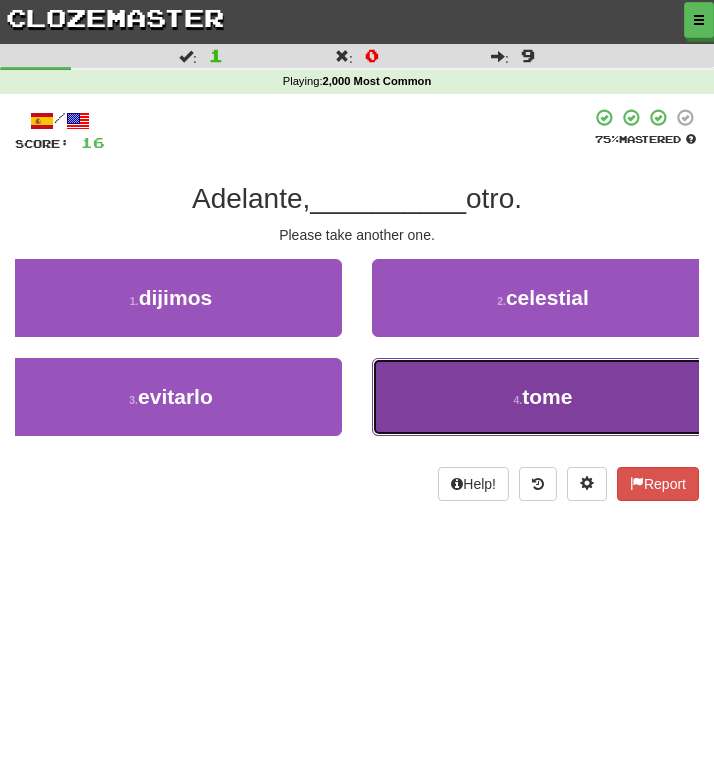 click on "4 .  tome" at bounding box center (543, 397) 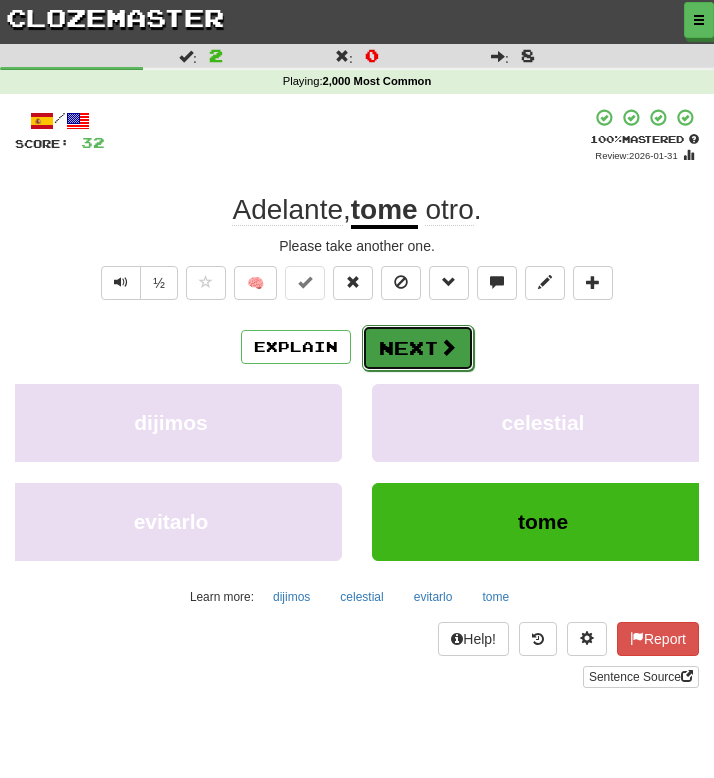 click on "Next" at bounding box center [418, 348] 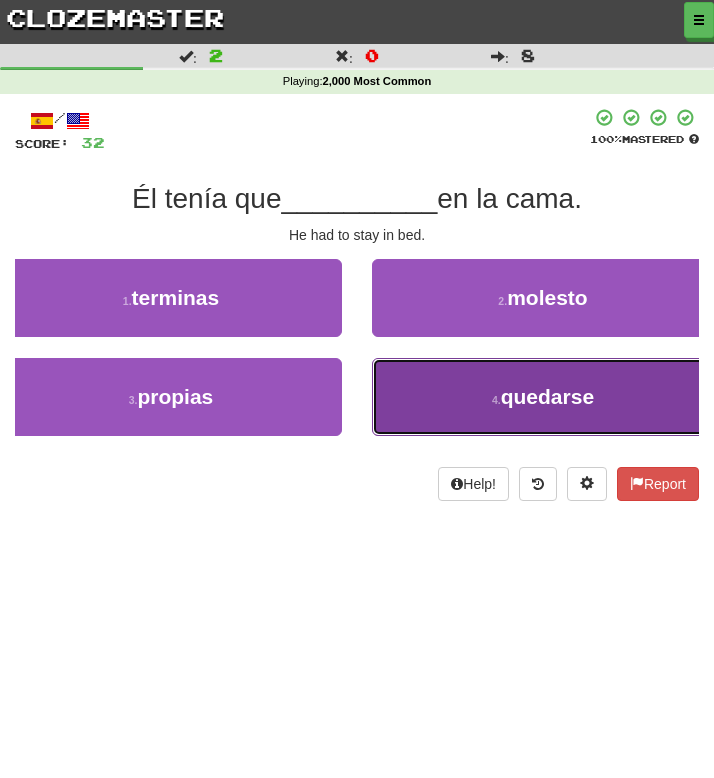 click on "4 .  quedarse" at bounding box center (543, 397) 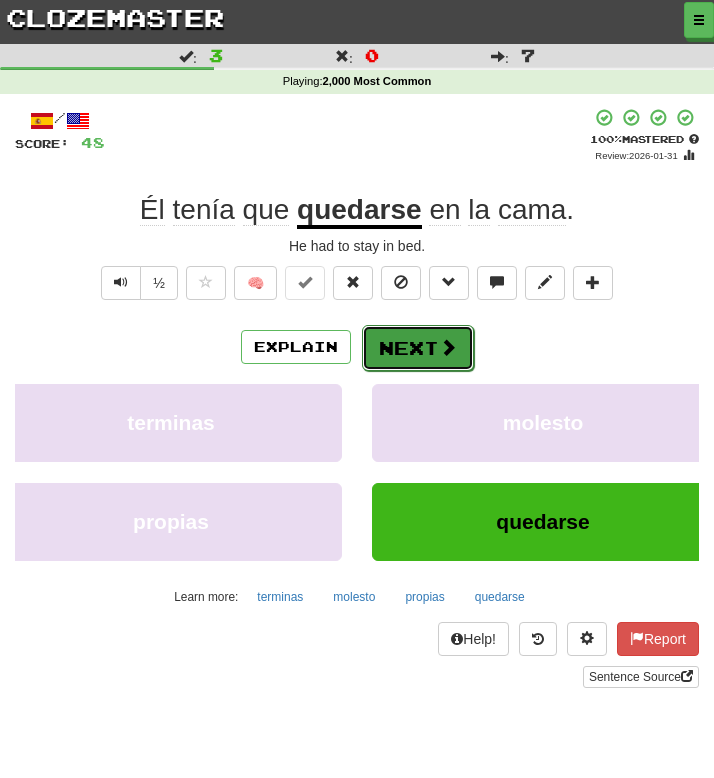 click on "Next" at bounding box center [418, 348] 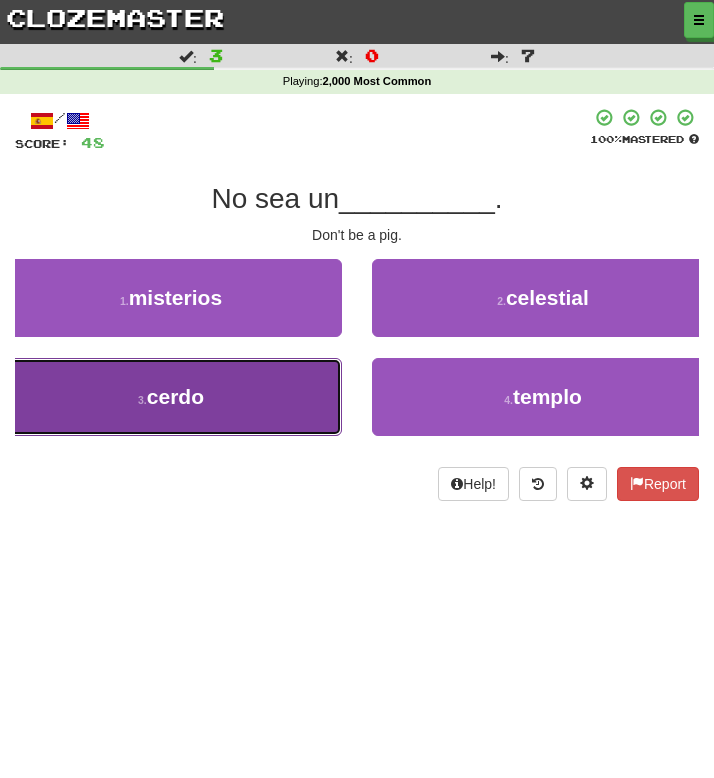 click on "3 .  cerdo" at bounding box center (171, 397) 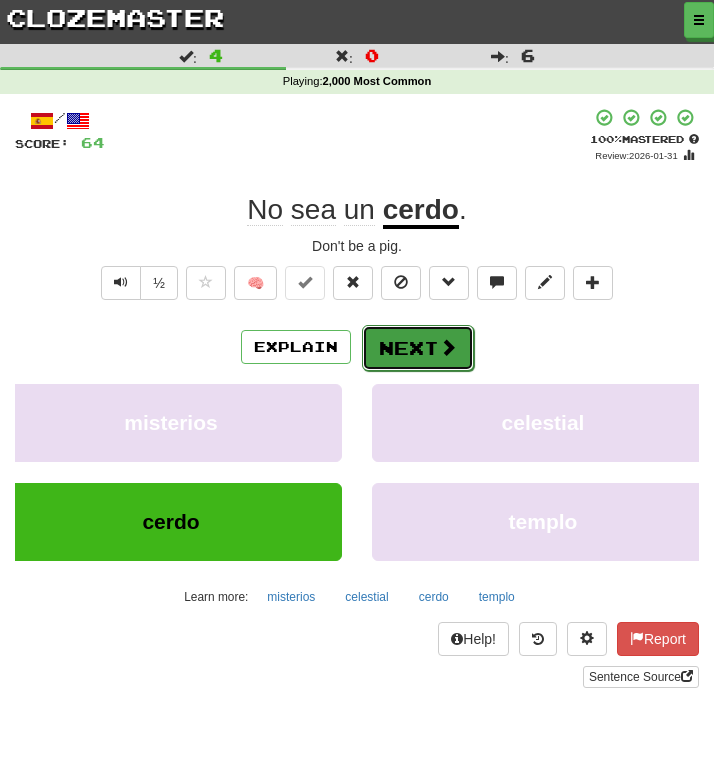 click on "Next" at bounding box center [418, 348] 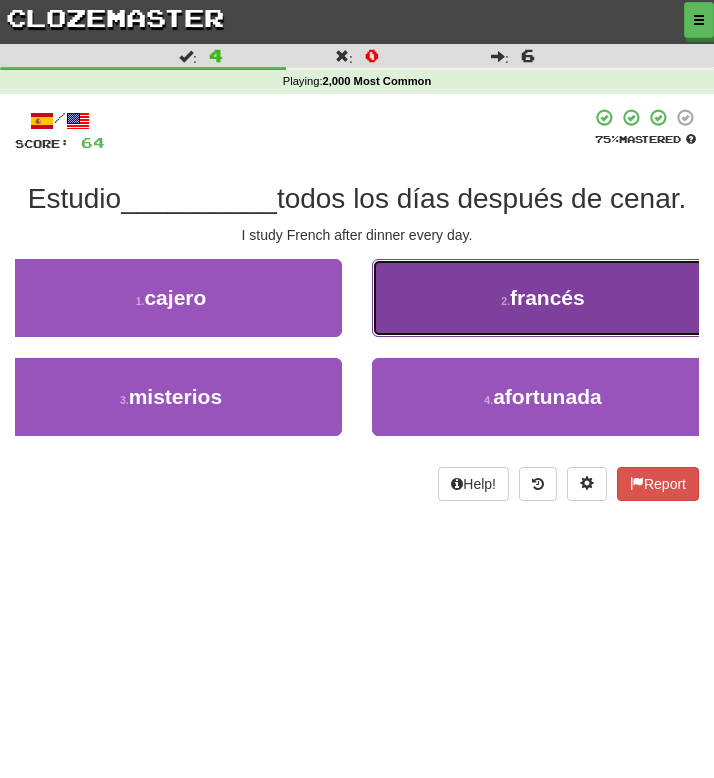 click on "2 .  francés" at bounding box center (543, 298) 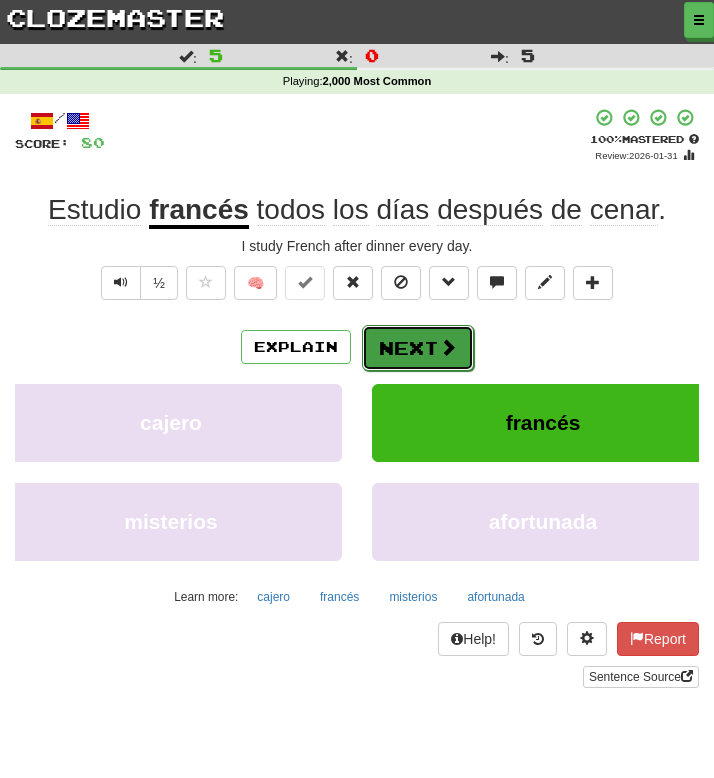 click on "Next" at bounding box center [418, 348] 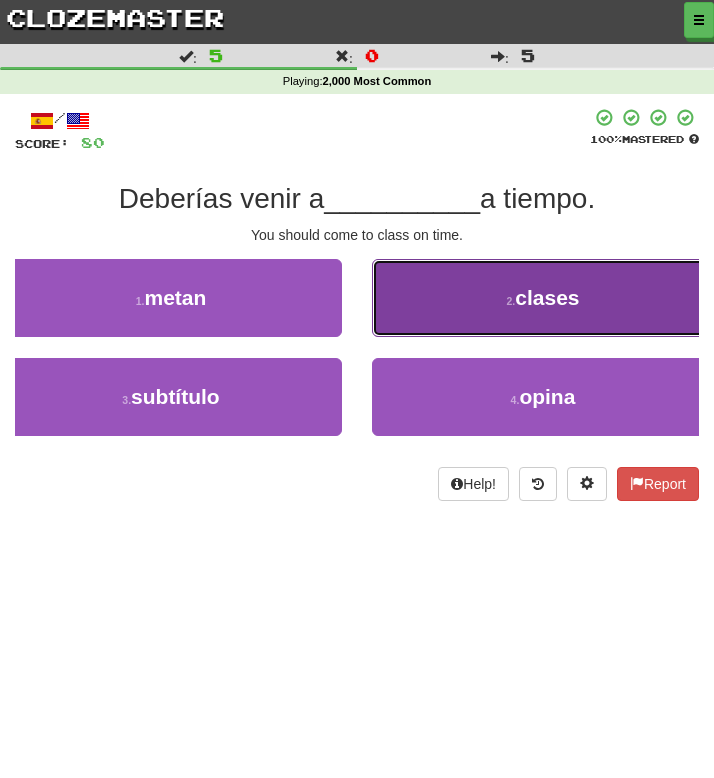 click on "2 .  clases" at bounding box center (543, 298) 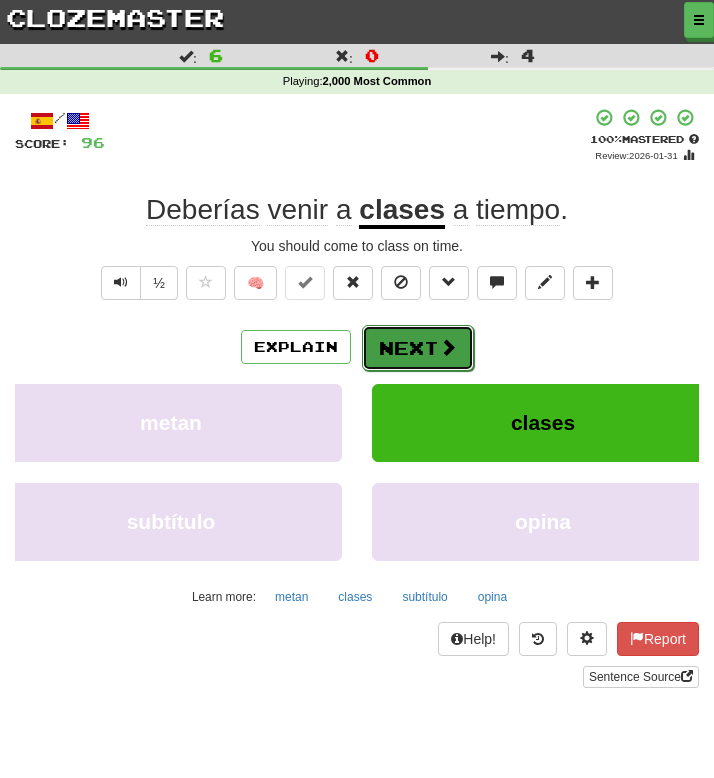 click on "Next" at bounding box center [418, 348] 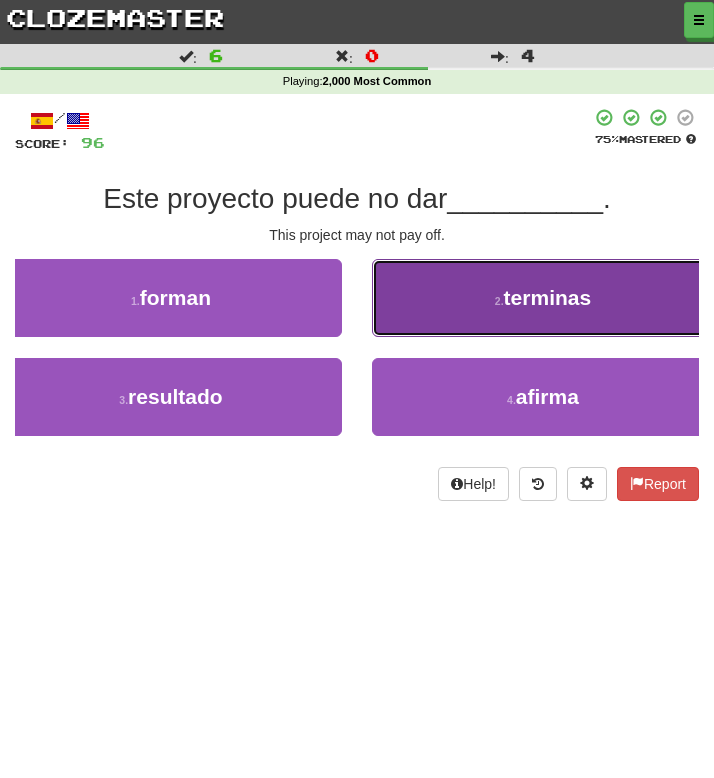 click on "2 .  terminas" at bounding box center [543, 298] 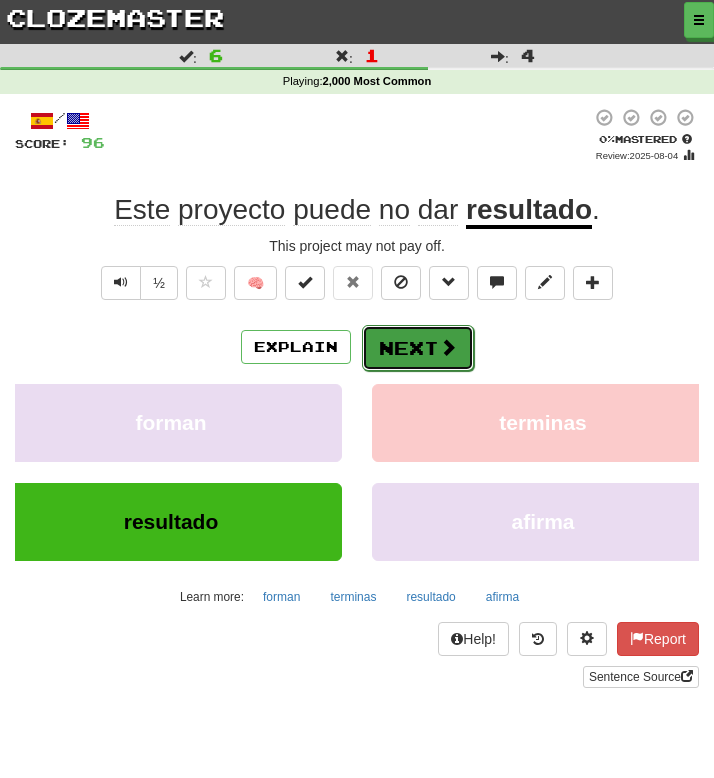 click on "Next" at bounding box center (418, 348) 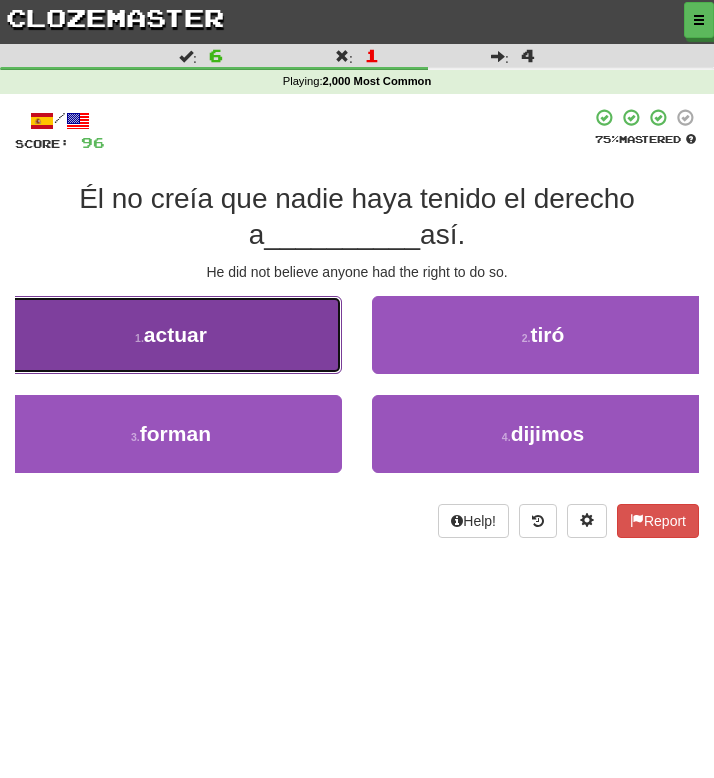 click on "1 .  actuar" at bounding box center (171, 335) 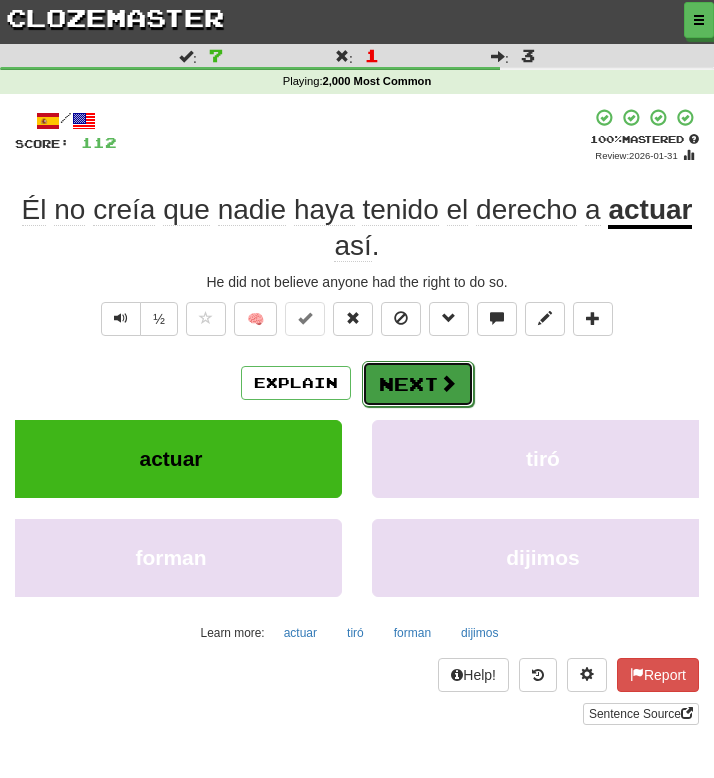 click on "Next" at bounding box center (418, 384) 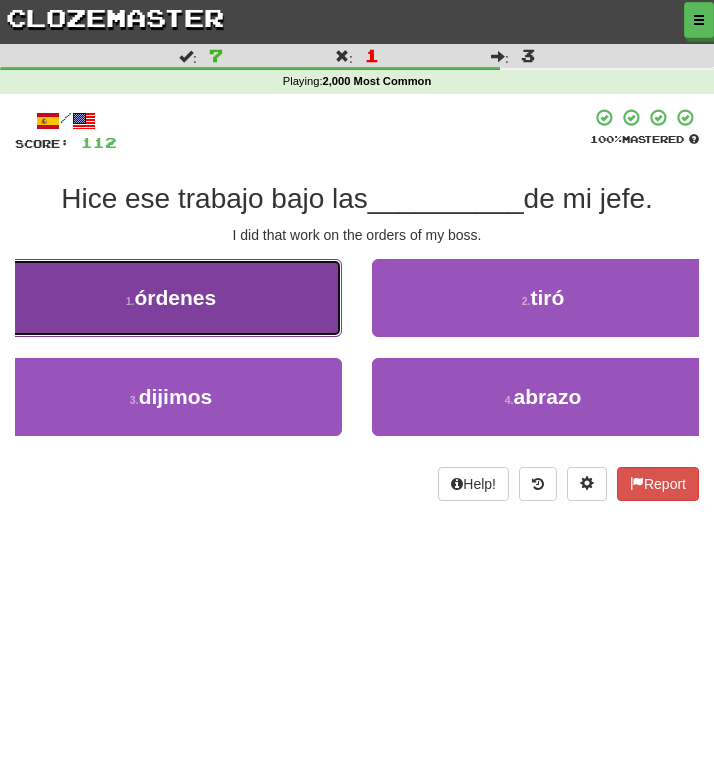 click on "1 .  órdenes" at bounding box center [171, 298] 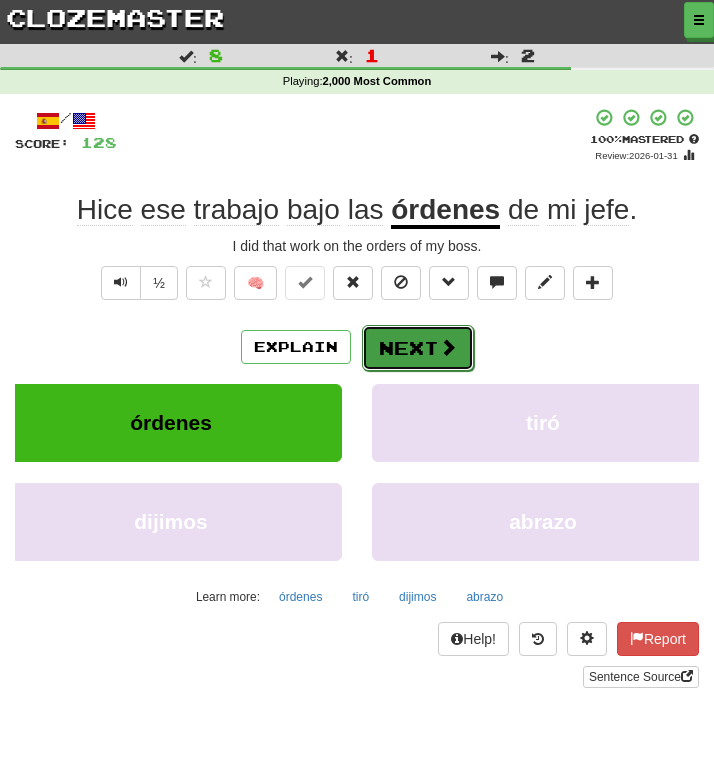 click on "Next" at bounding box center [418, 348] 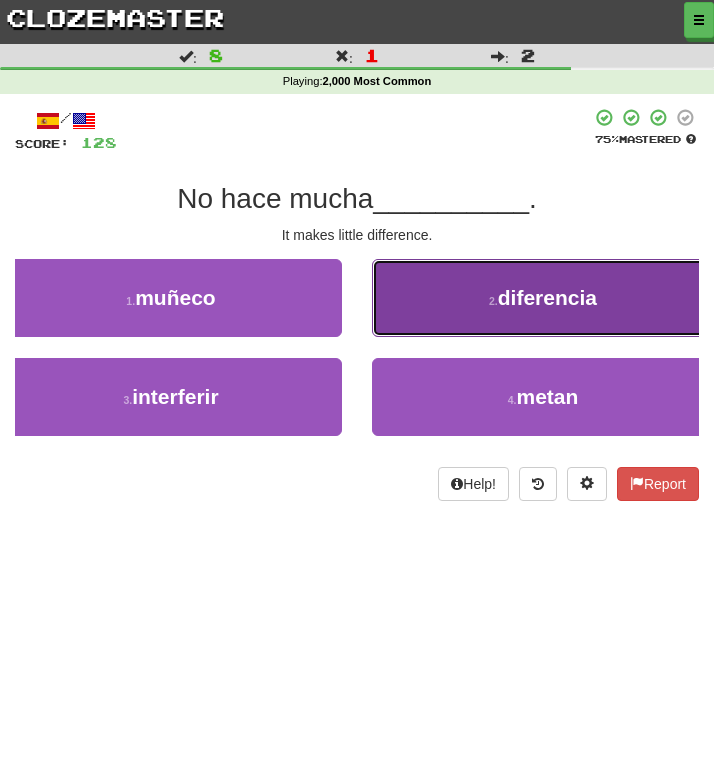click on "2 .  diferencia" at bounding box center (543, 298) 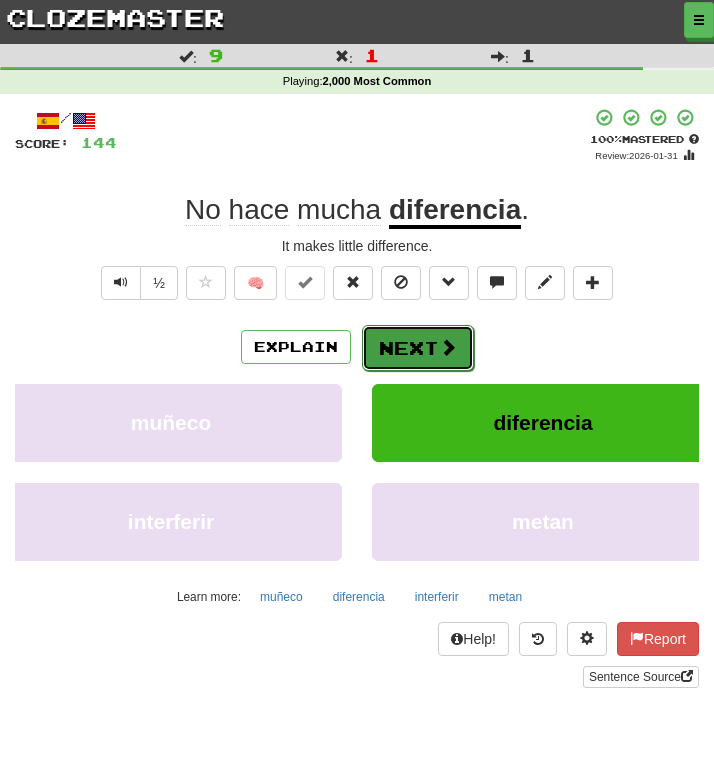 click on "Next" at bounding box center (418, 348) 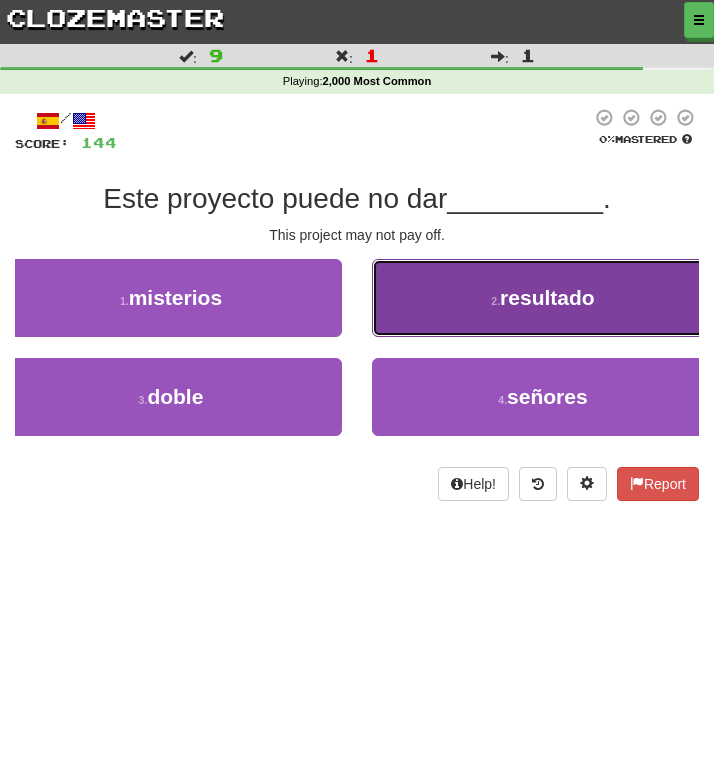 click on "2 .  resultado" at bounding box center [543, 298] 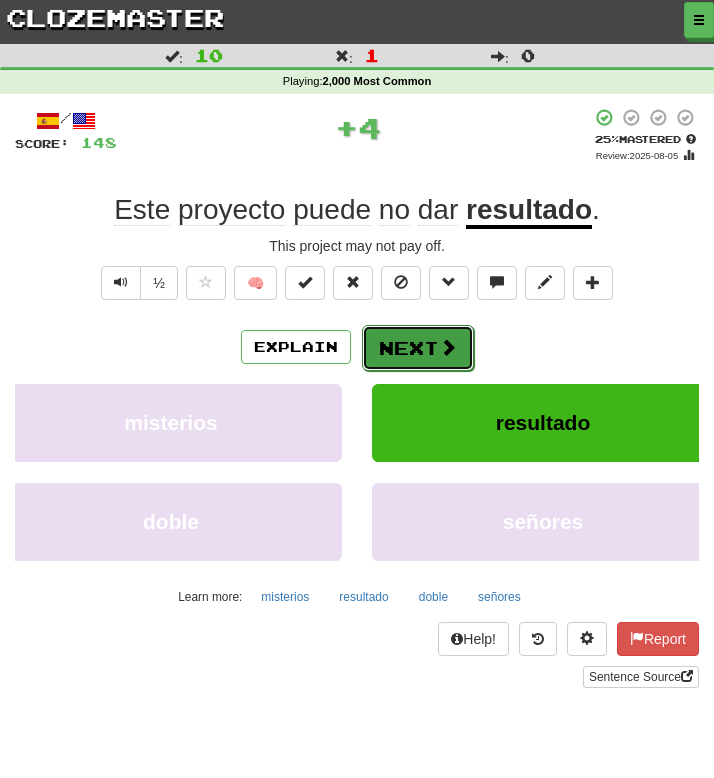 click on "Next" at bounding box center [418, 348] 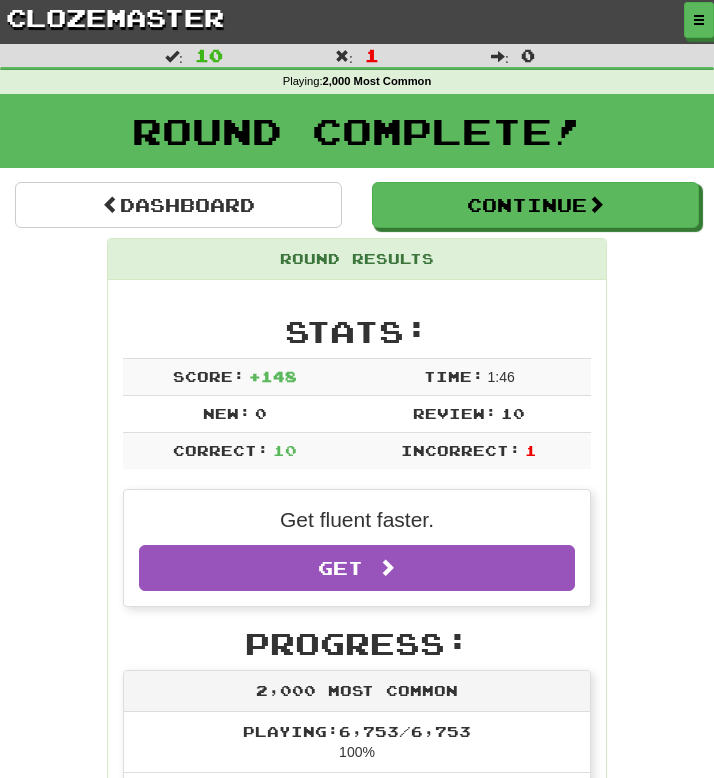 click on "Stats:" at bounding box center (357, 331) 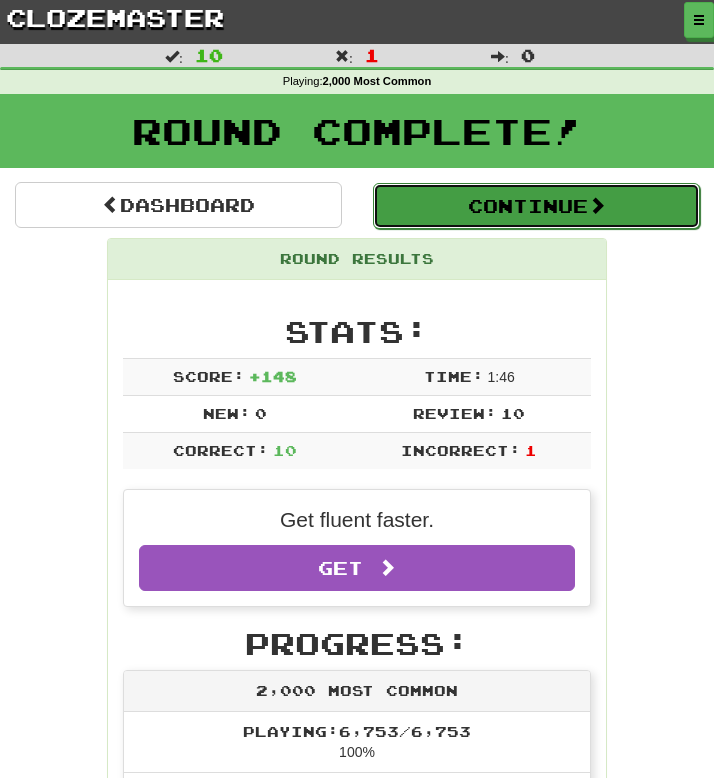 click on "Continue" at bounding box center [536, 206] 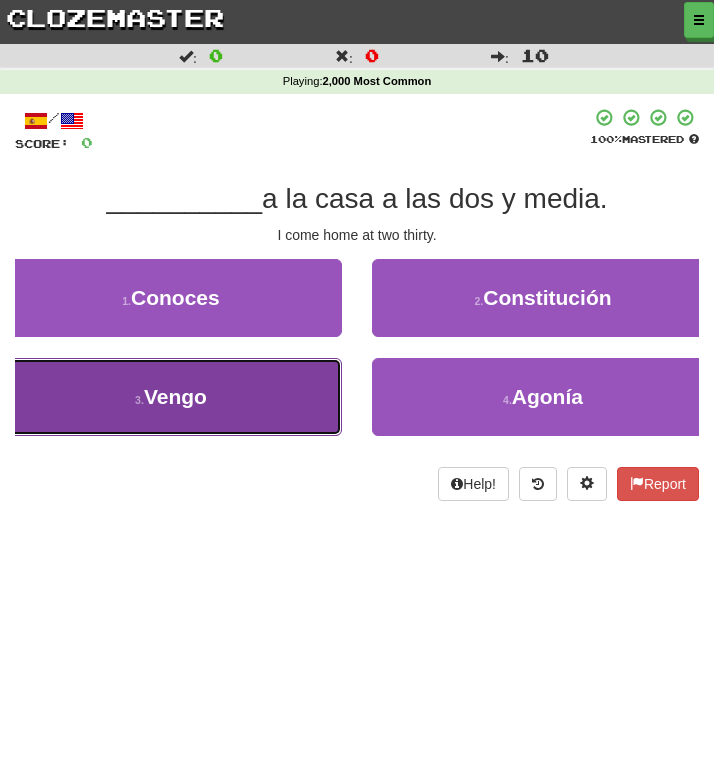 click on "3 .  Vengo" at bounding box center (171, 397) 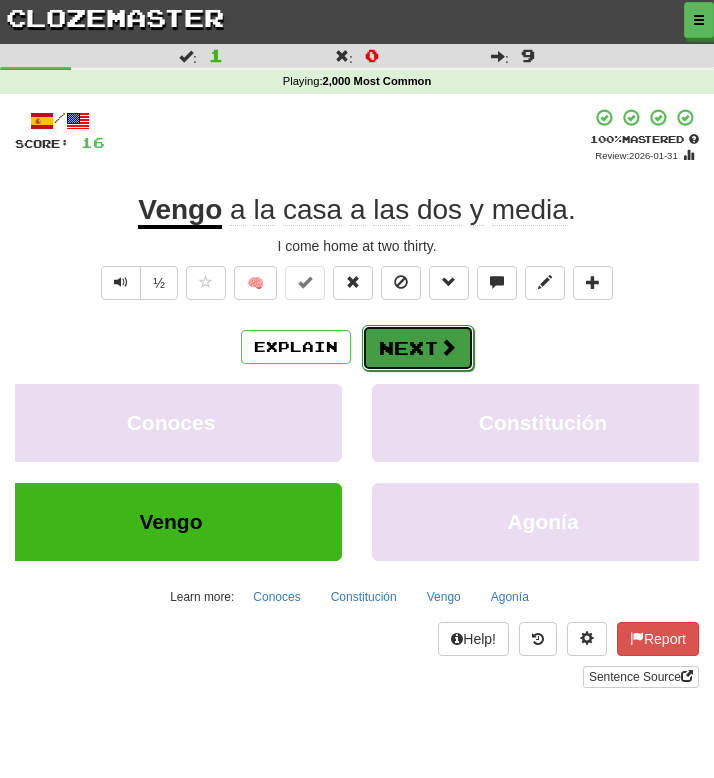 click on "Next" at bounding box center [418, 348] 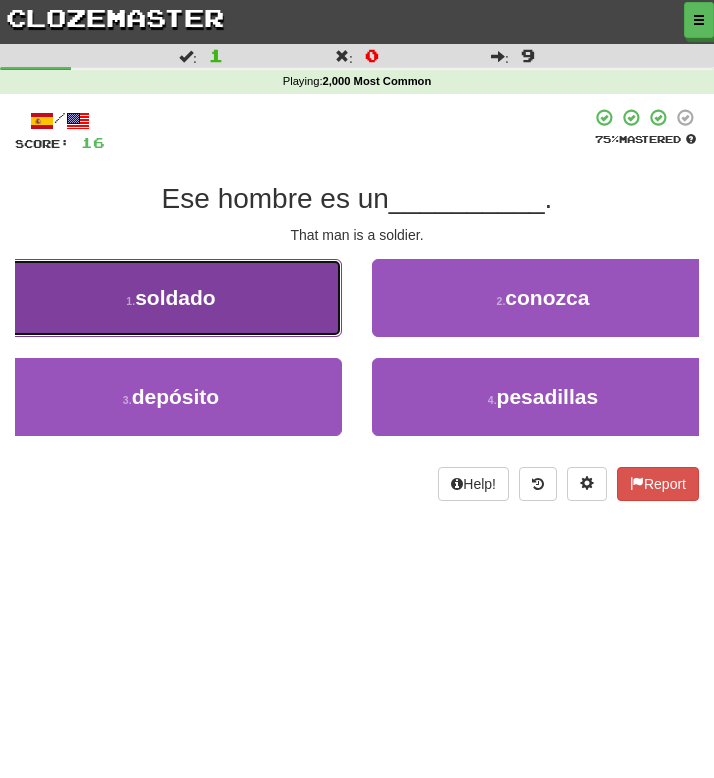 click on "1 .  soldado" at bounding box center (171, 298) 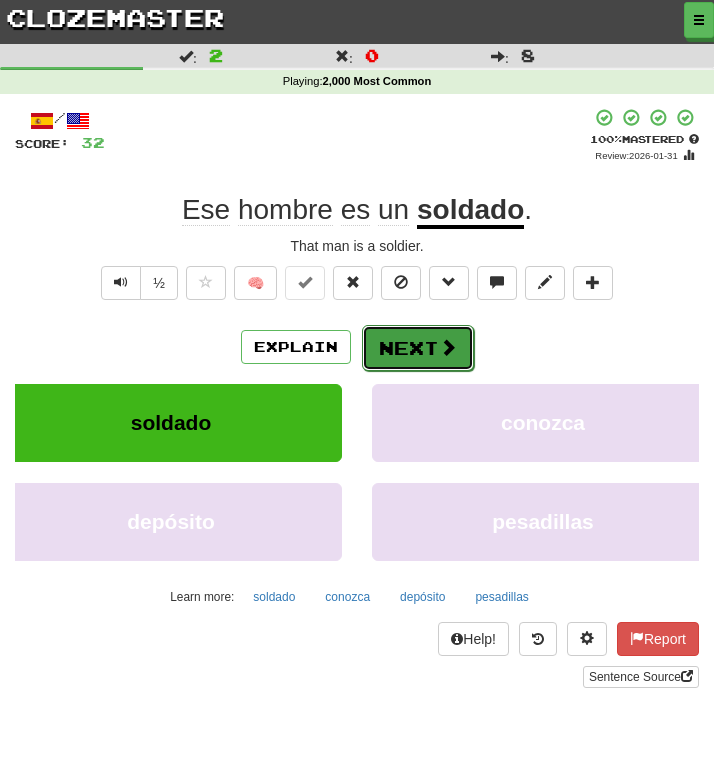 click on "Next" at bounding box center [418, 348] 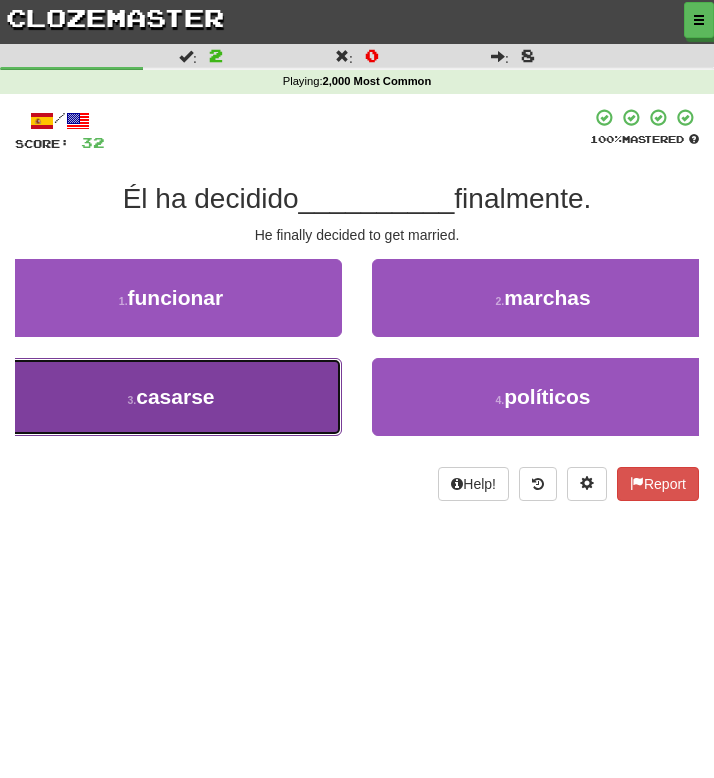 click on "3 .  casarse" at bounding box center (171, 397) 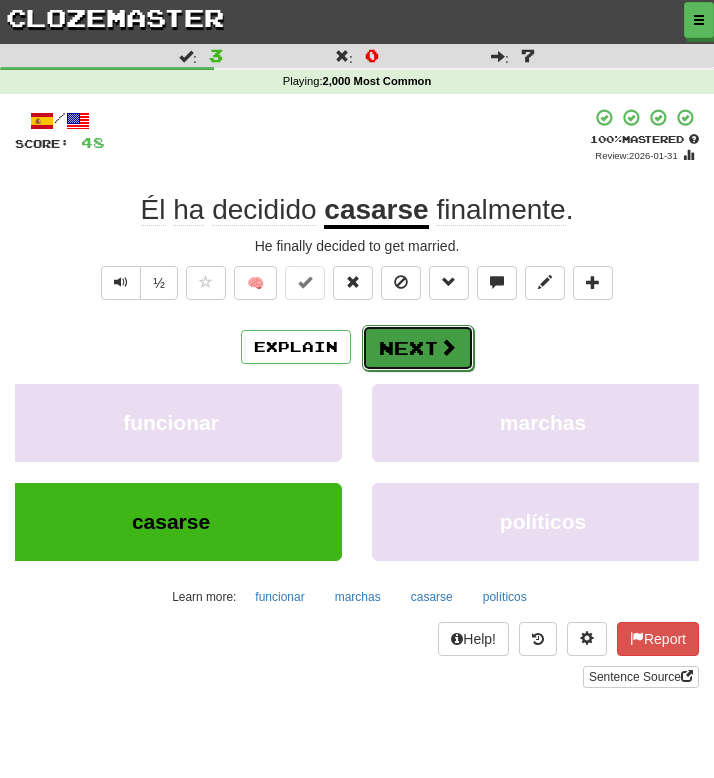 click on "Next" at bounding box center (418, 348) 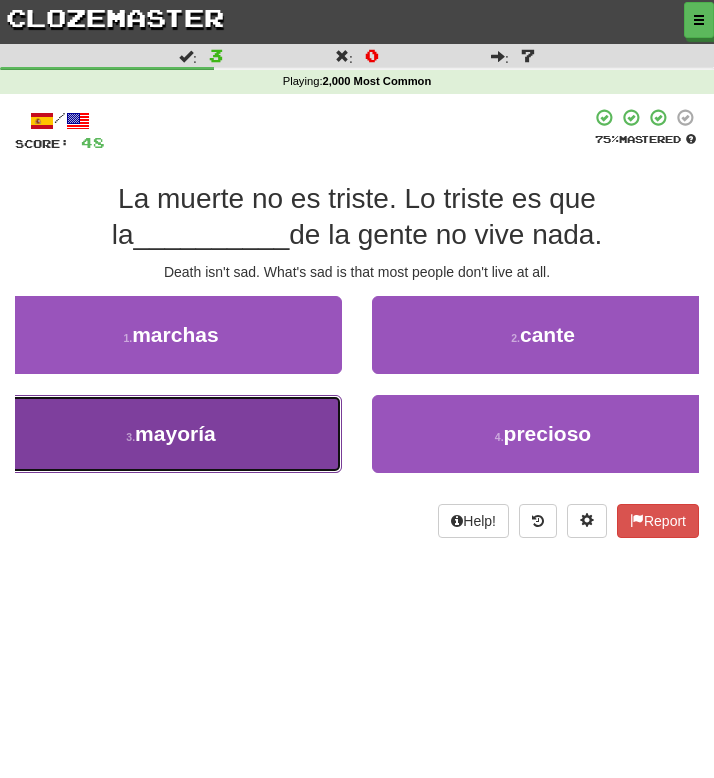 click on "3 .  mayoría" at bounding box center (171, 434) 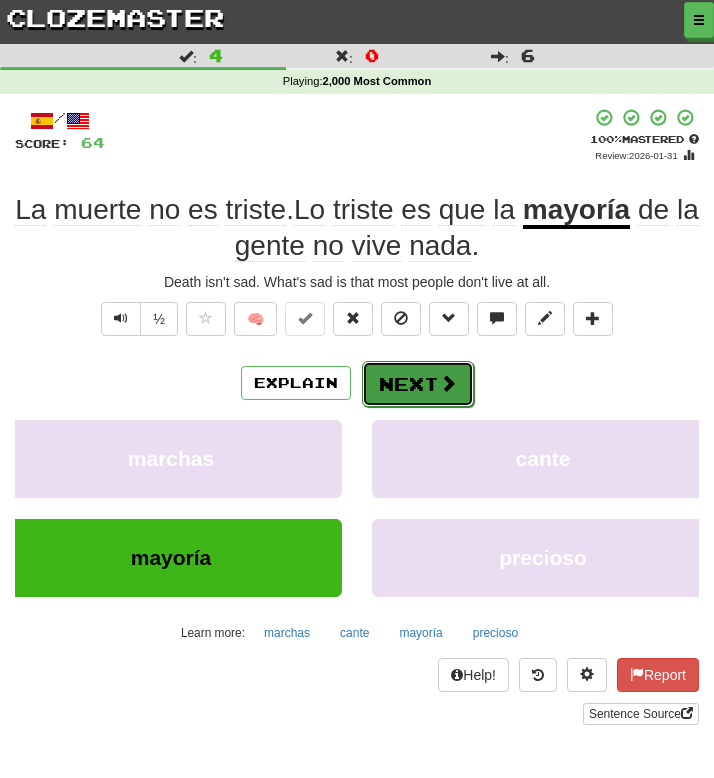 click on "Next" at bounding box center (418, 384) 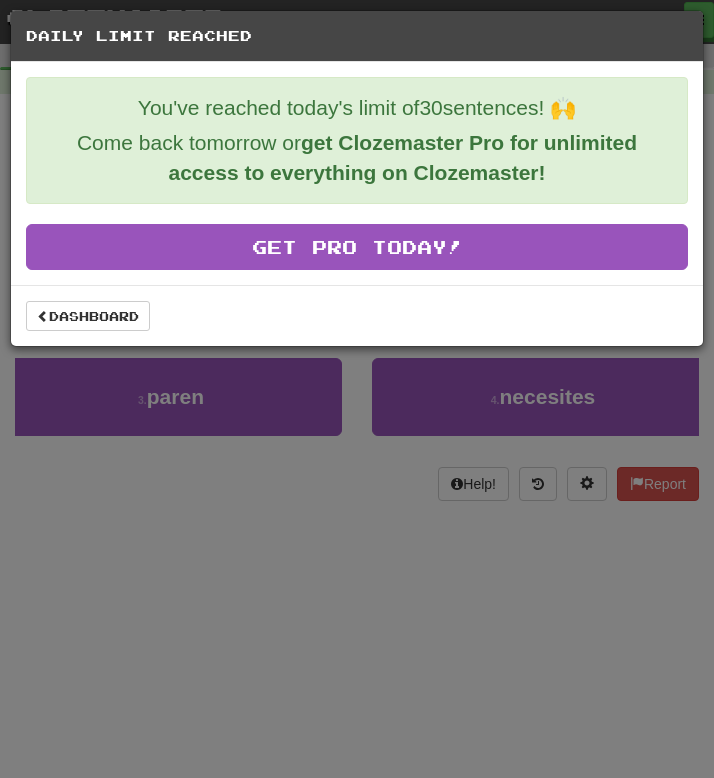 click on "Dashboard" at bounding box center (357, 315) 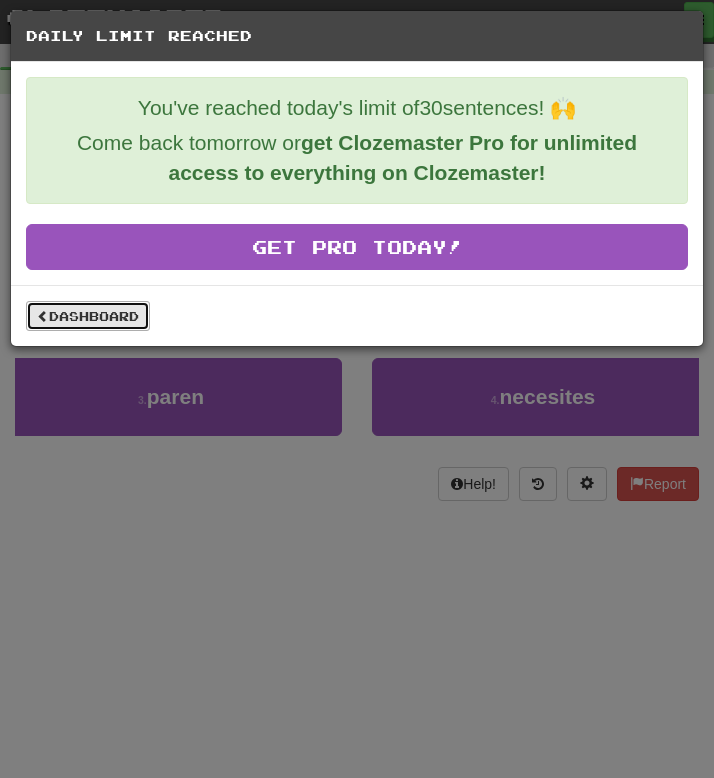 click on "Dashboard" at bounding box center (88, 316) 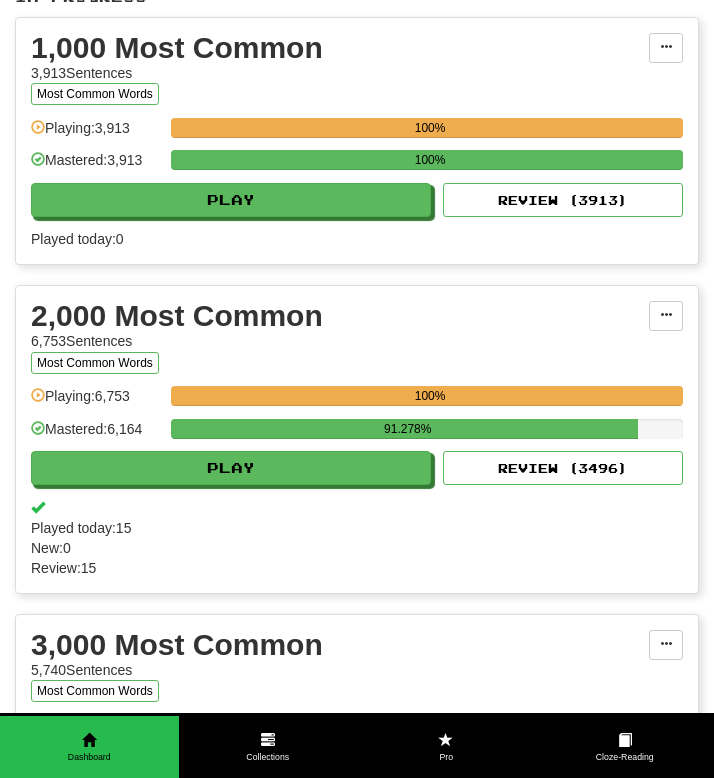 scroll, scrollTop: 365, scrollLeft: 0, axis: vertical 